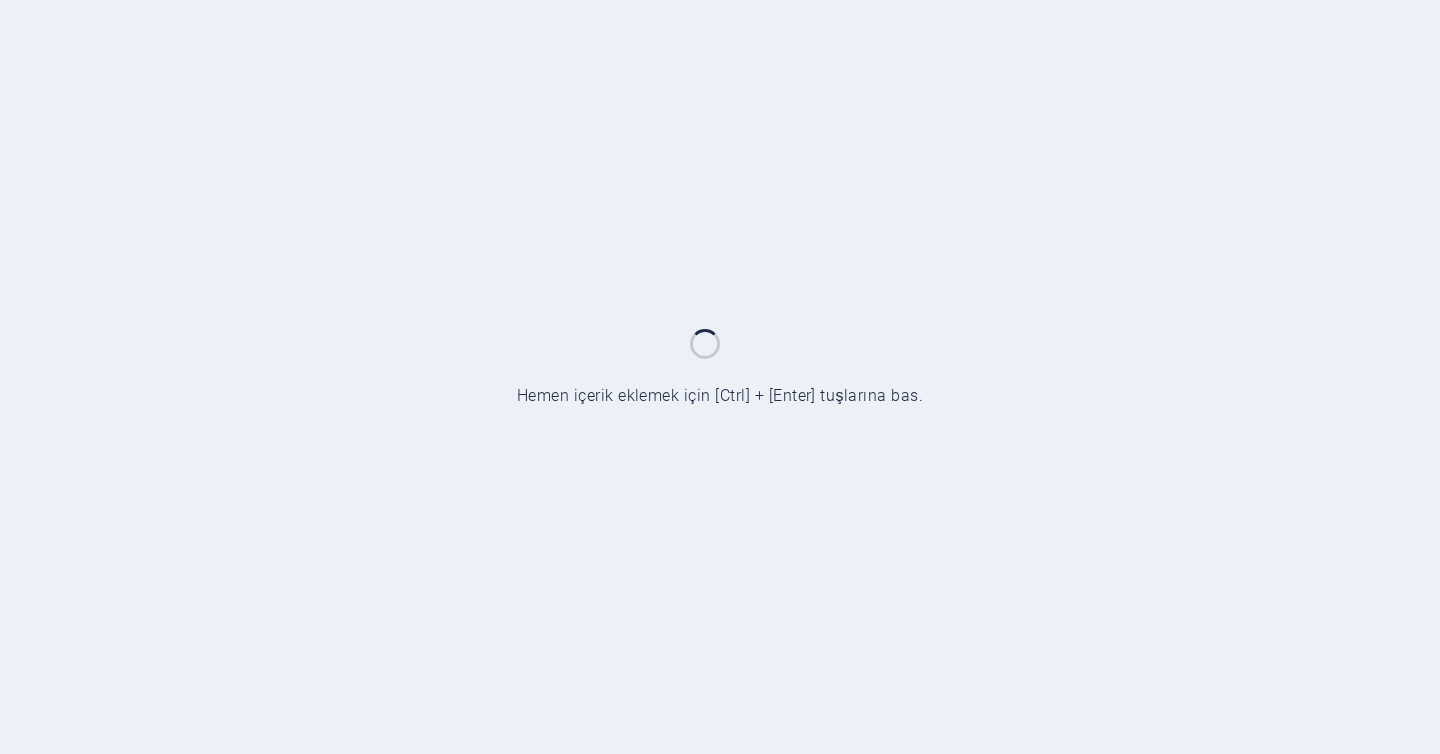 scroll, scrollTop: 0, scrollLeft: 0, axis: both 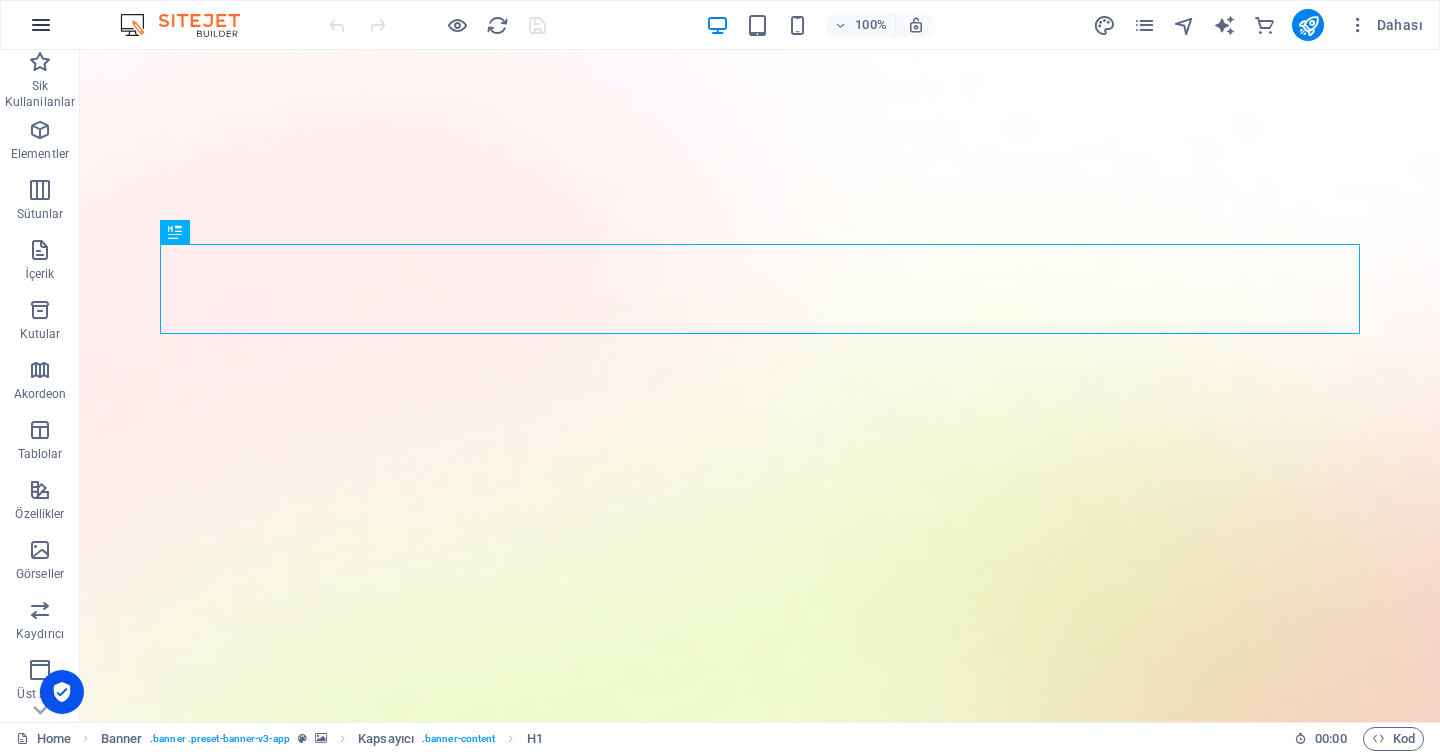 click at bounding box center [41, 25] 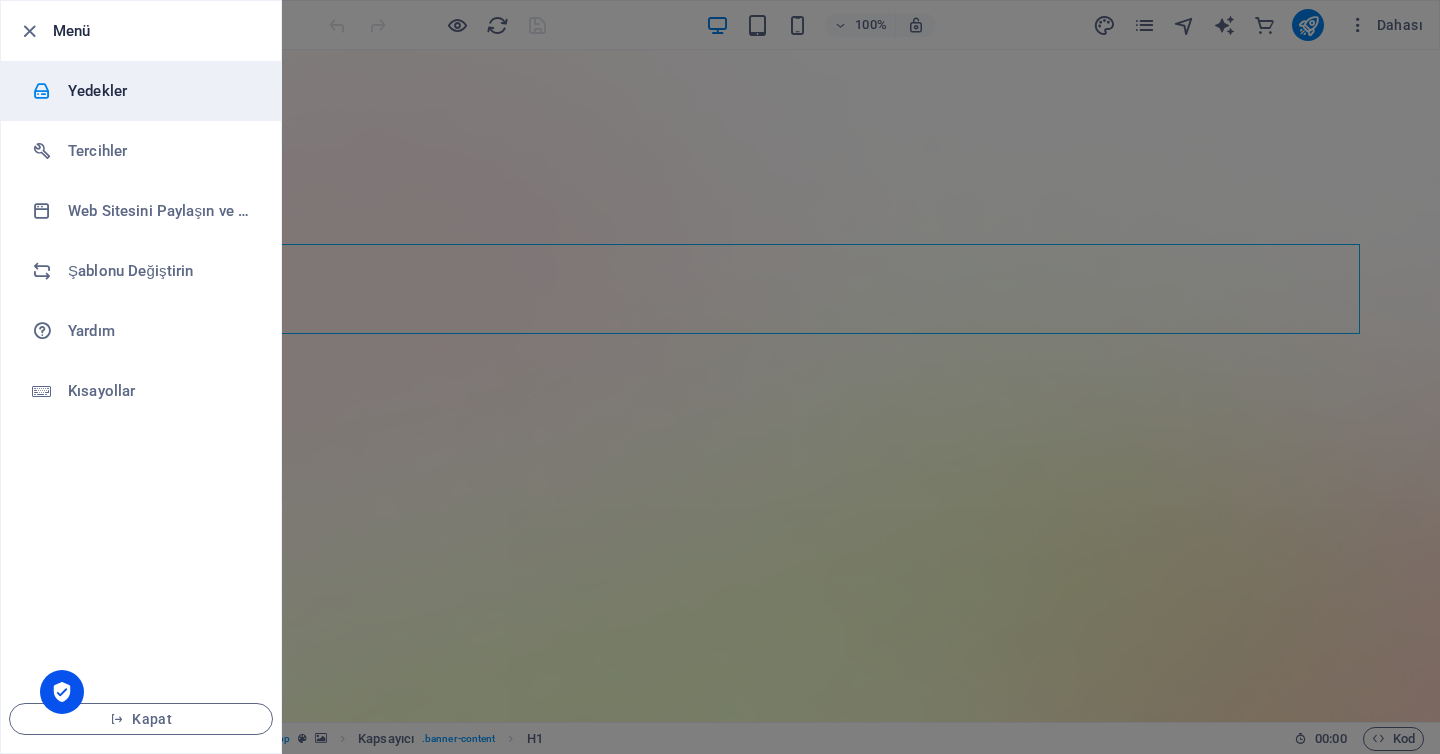 click on "Yedekler" at bounding box center [160, 91] 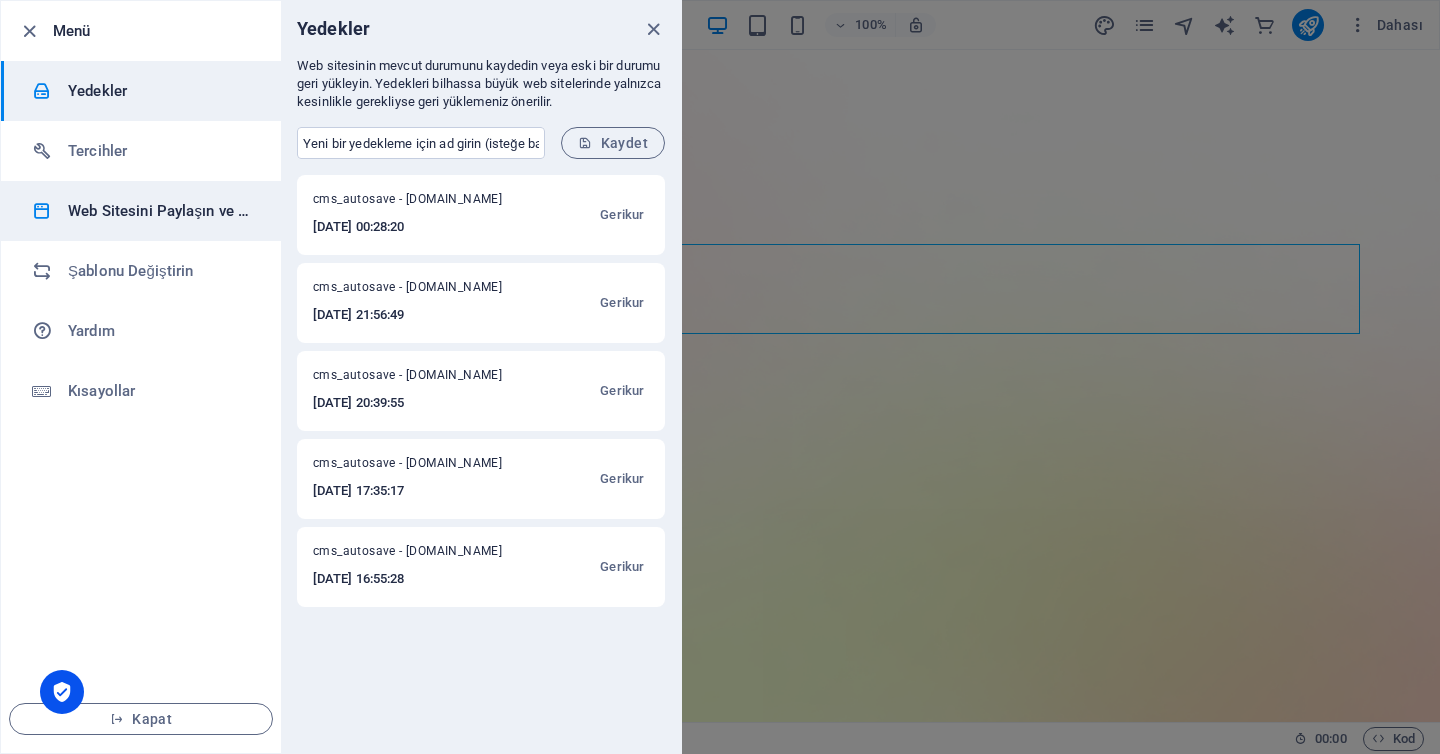 click on "Web Sitesini Paylaşın ve Kopyalayın" at bounding box center [160, 211] 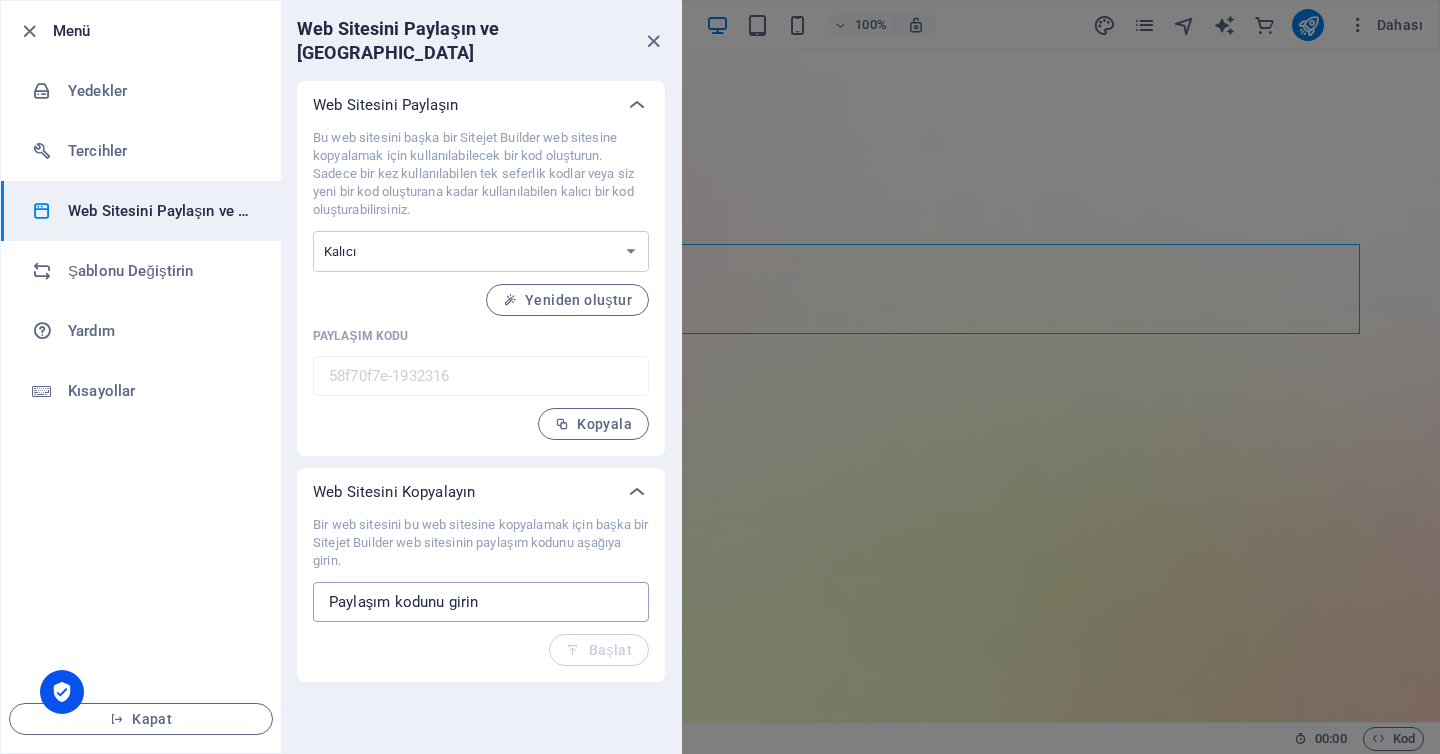 click at bounding box center (481, 602) 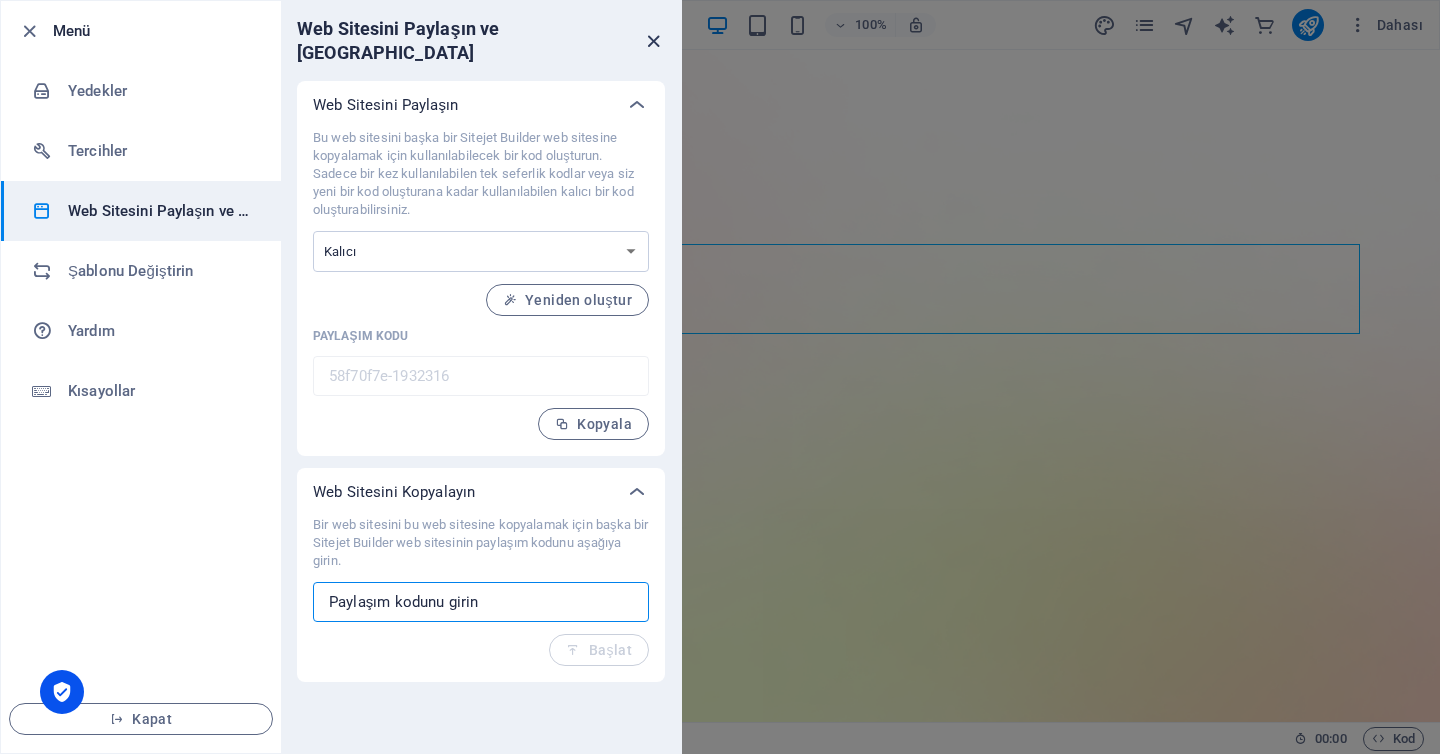 click at bounding box center (653, 41) 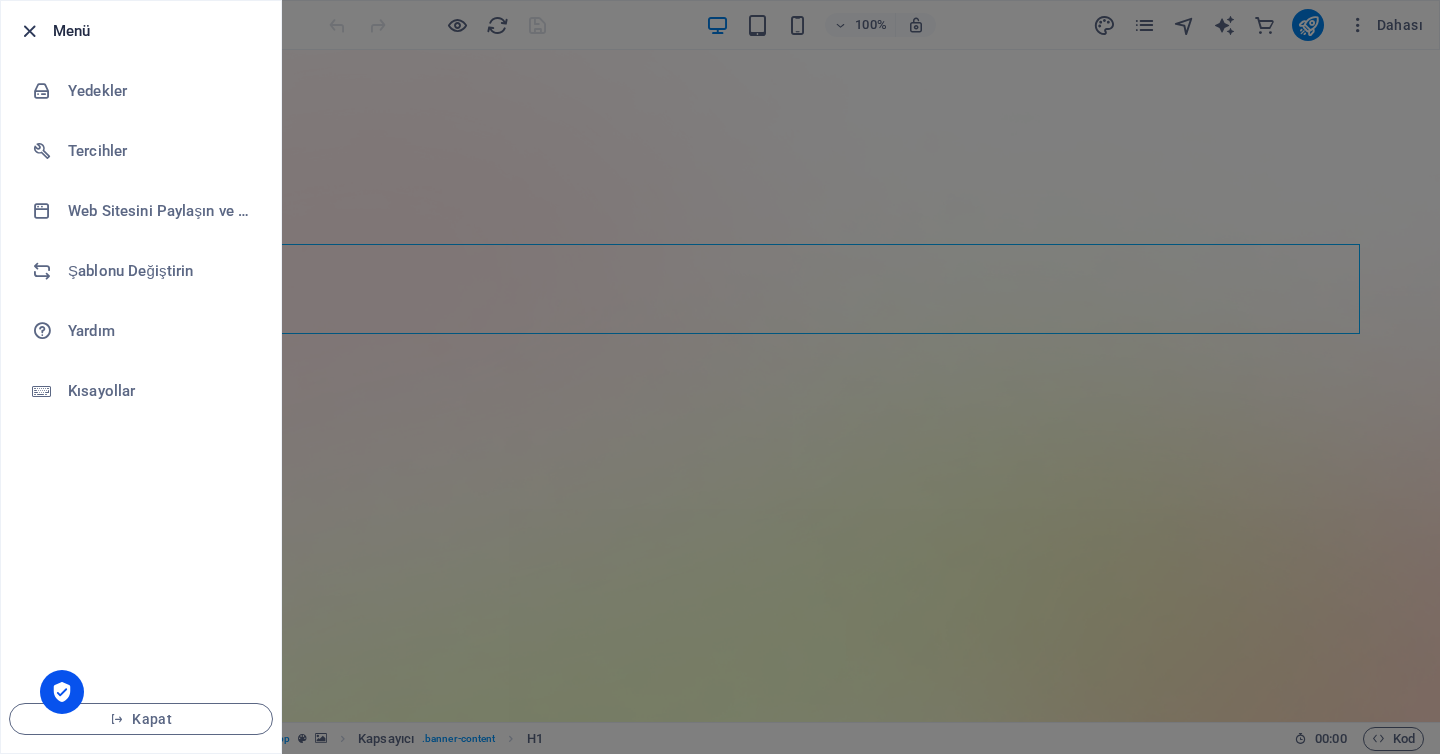 click at bounding box center (29, 31) 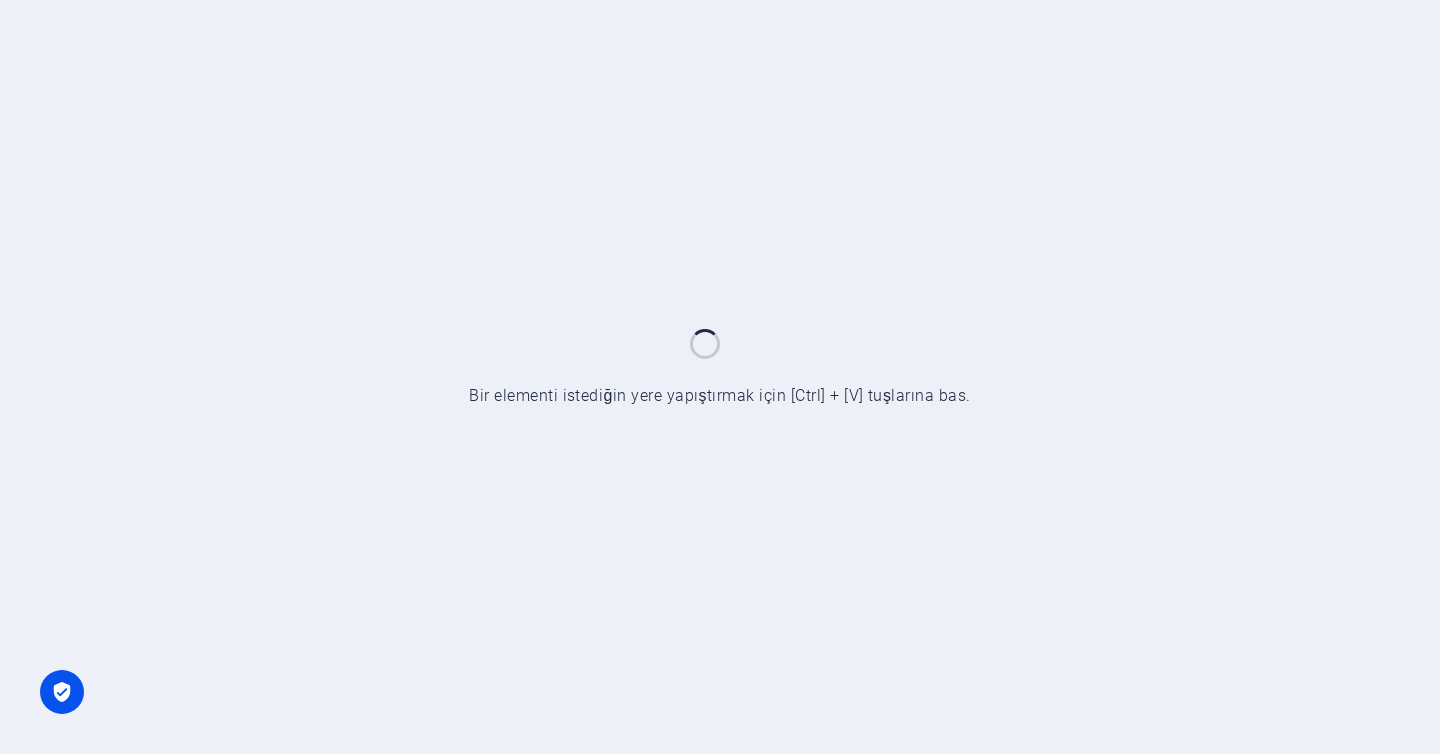 scroll, scrollTop: 0, scrollLeft: 0, axis: both 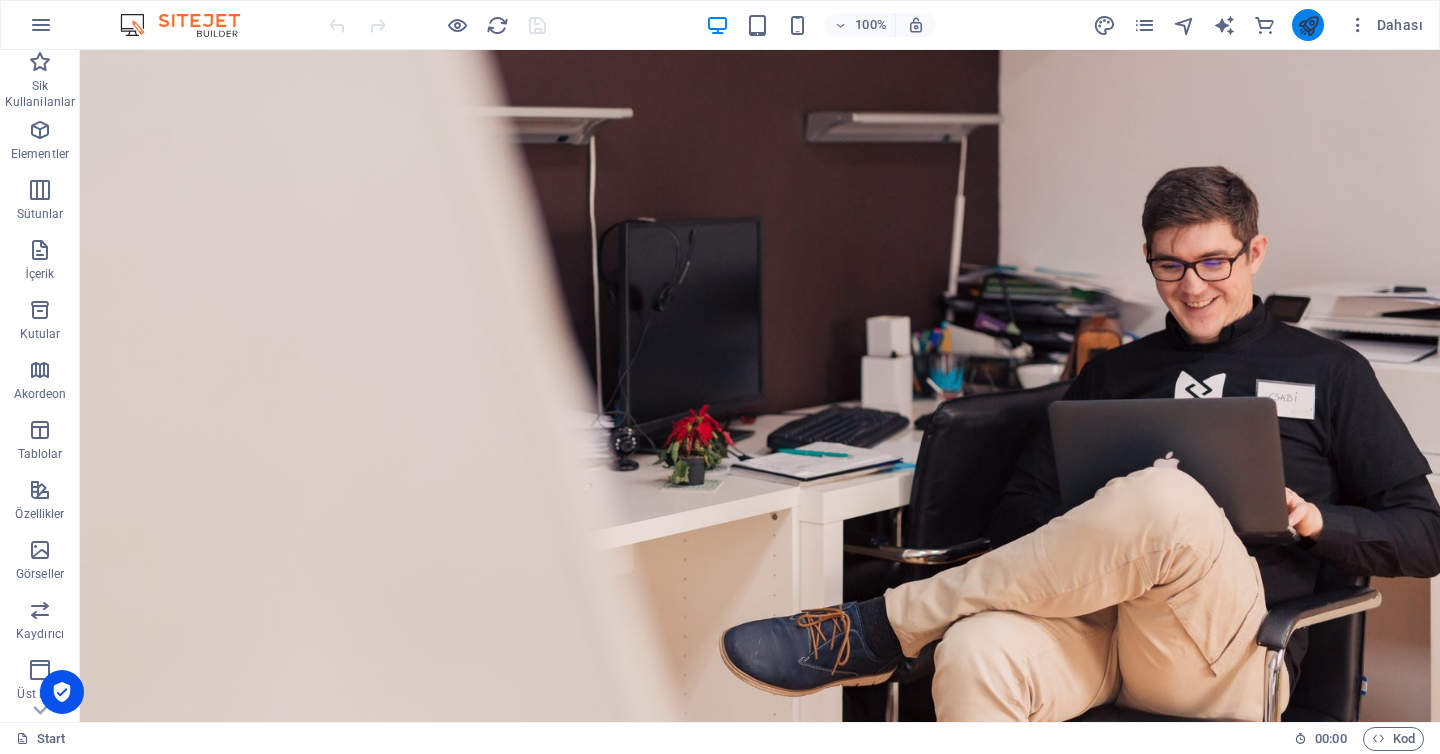 click at bounding box center [1308, 25] 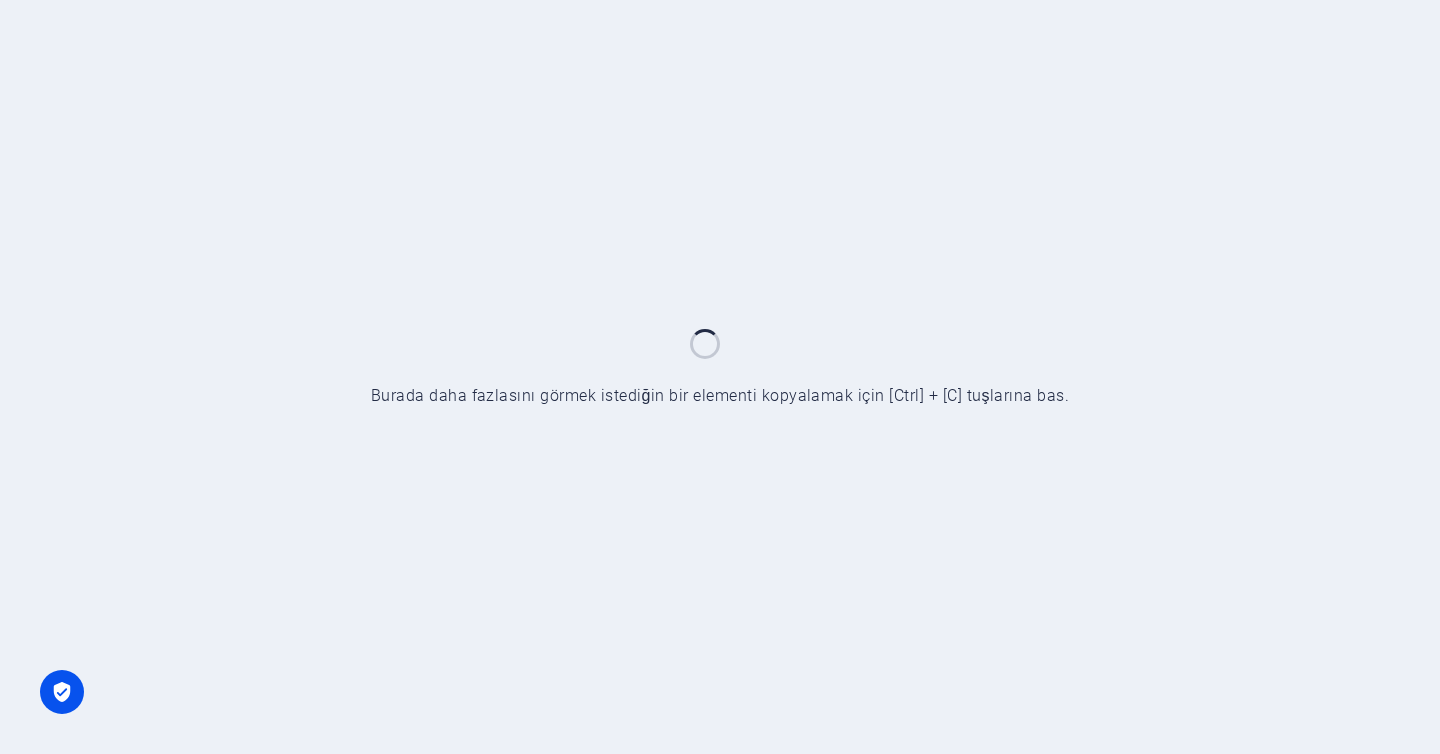 scroll, scrollTop: 0, scrollLeft: 0, axis: both 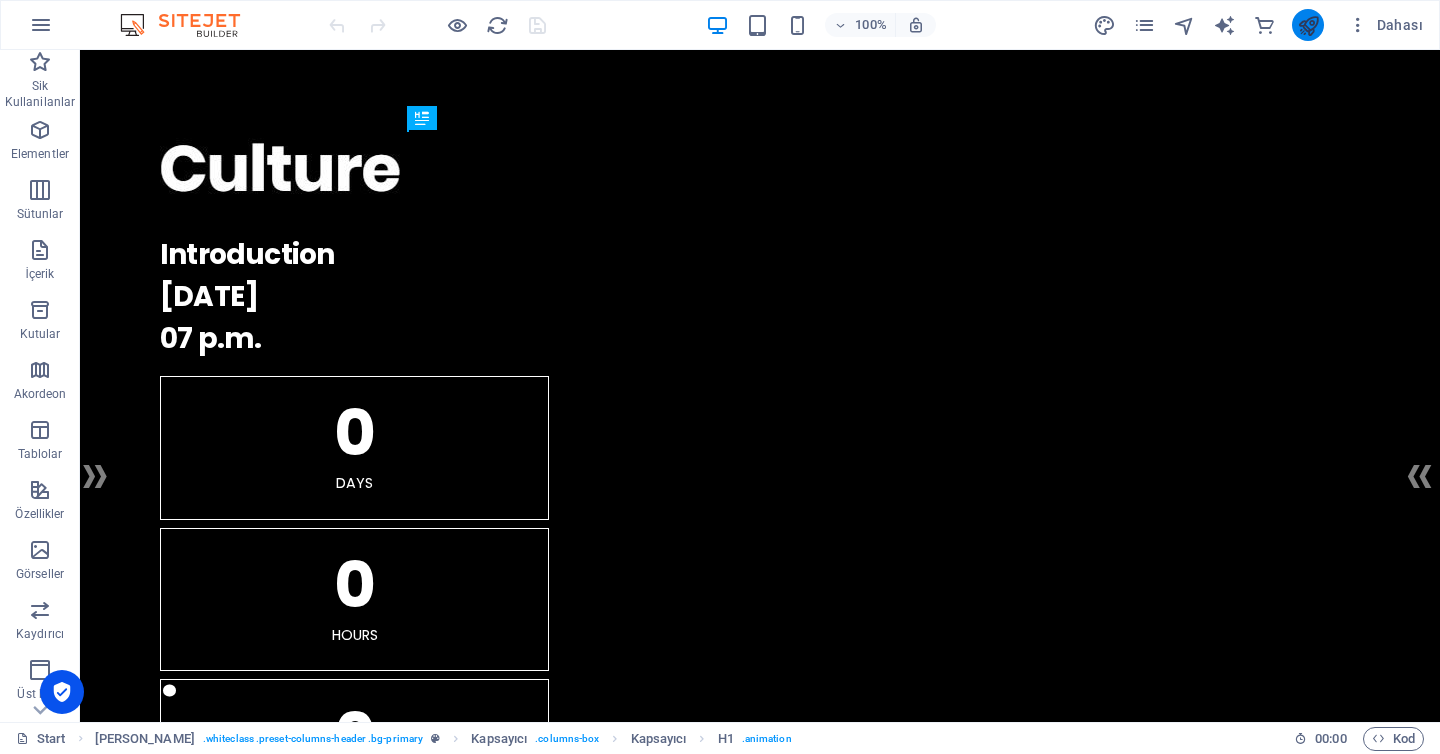click at bounding box center (1308, 25) 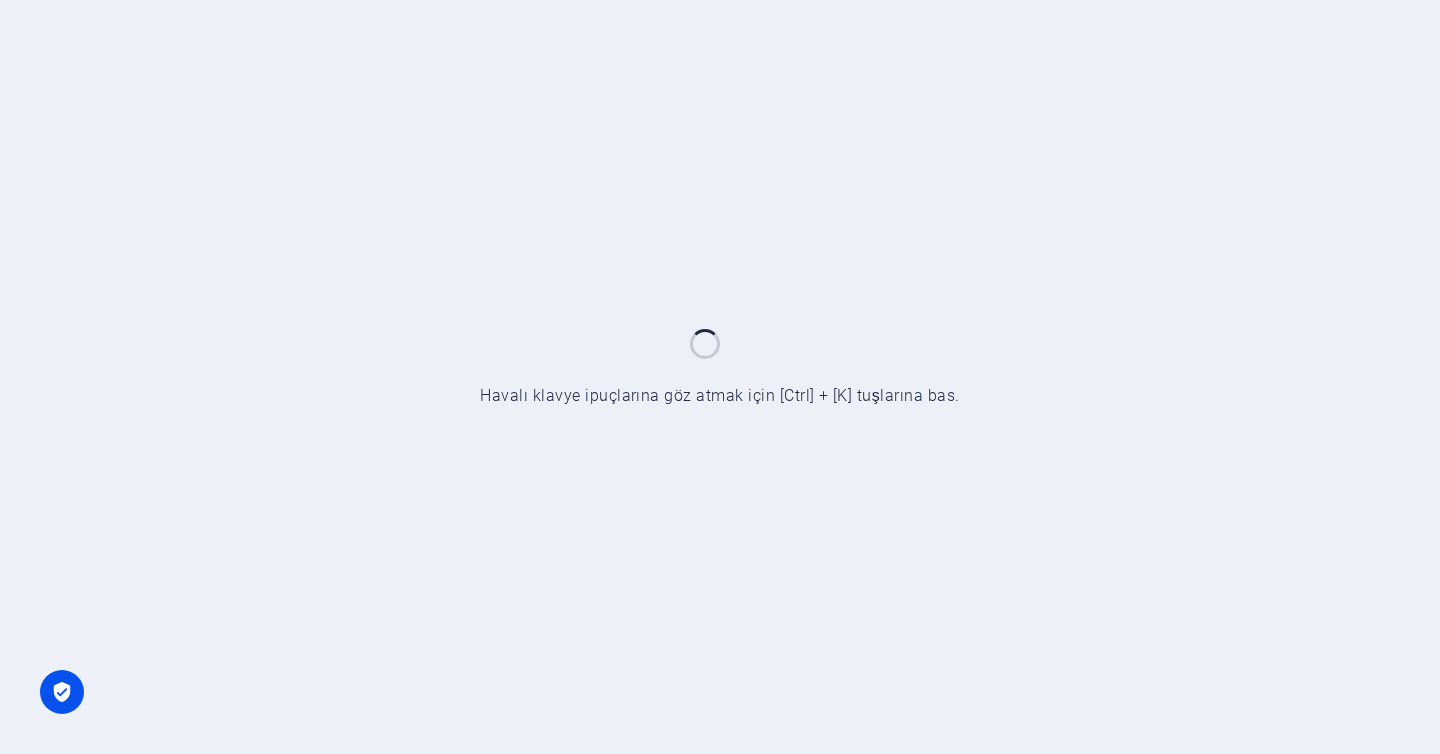 scroll, scrollTop: 0, scrollLeft: 0, axis: both 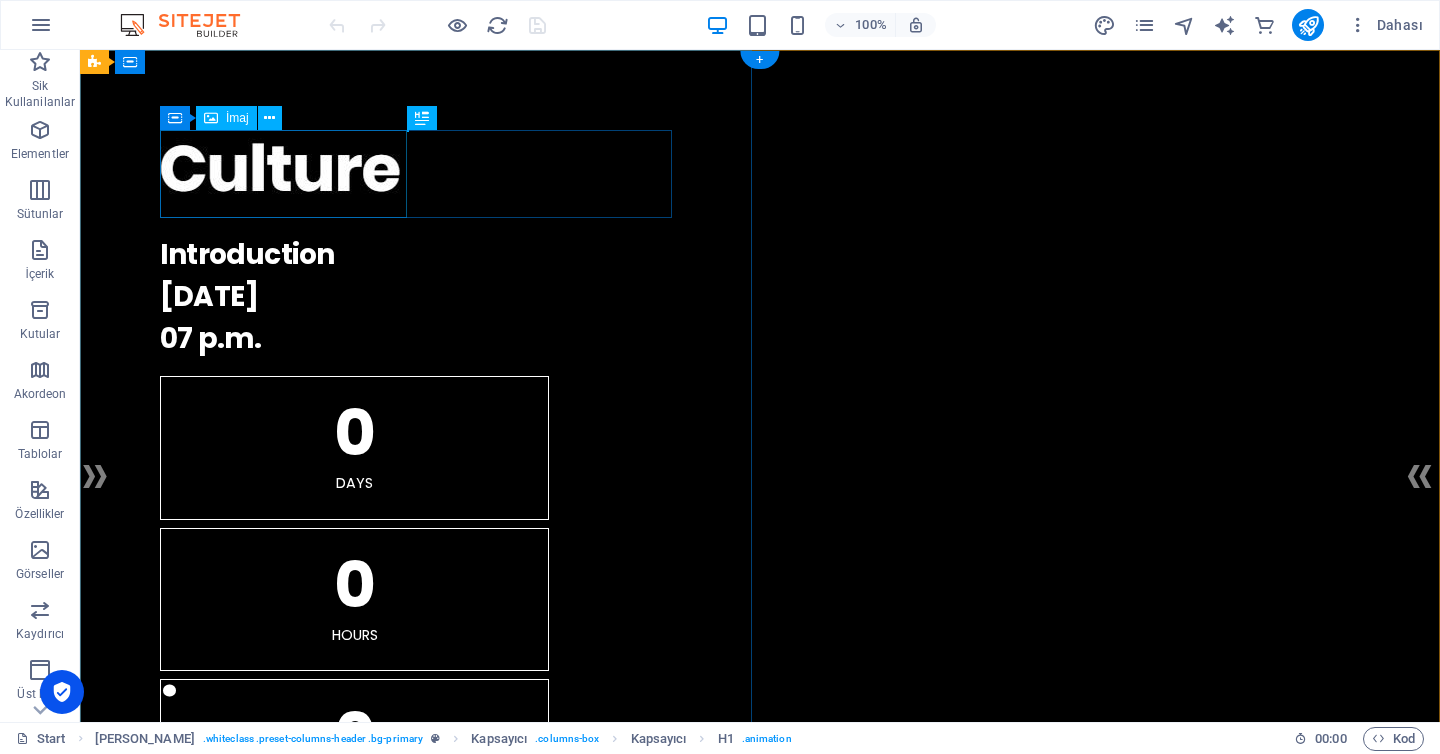 click at bounding box center [760, 174] 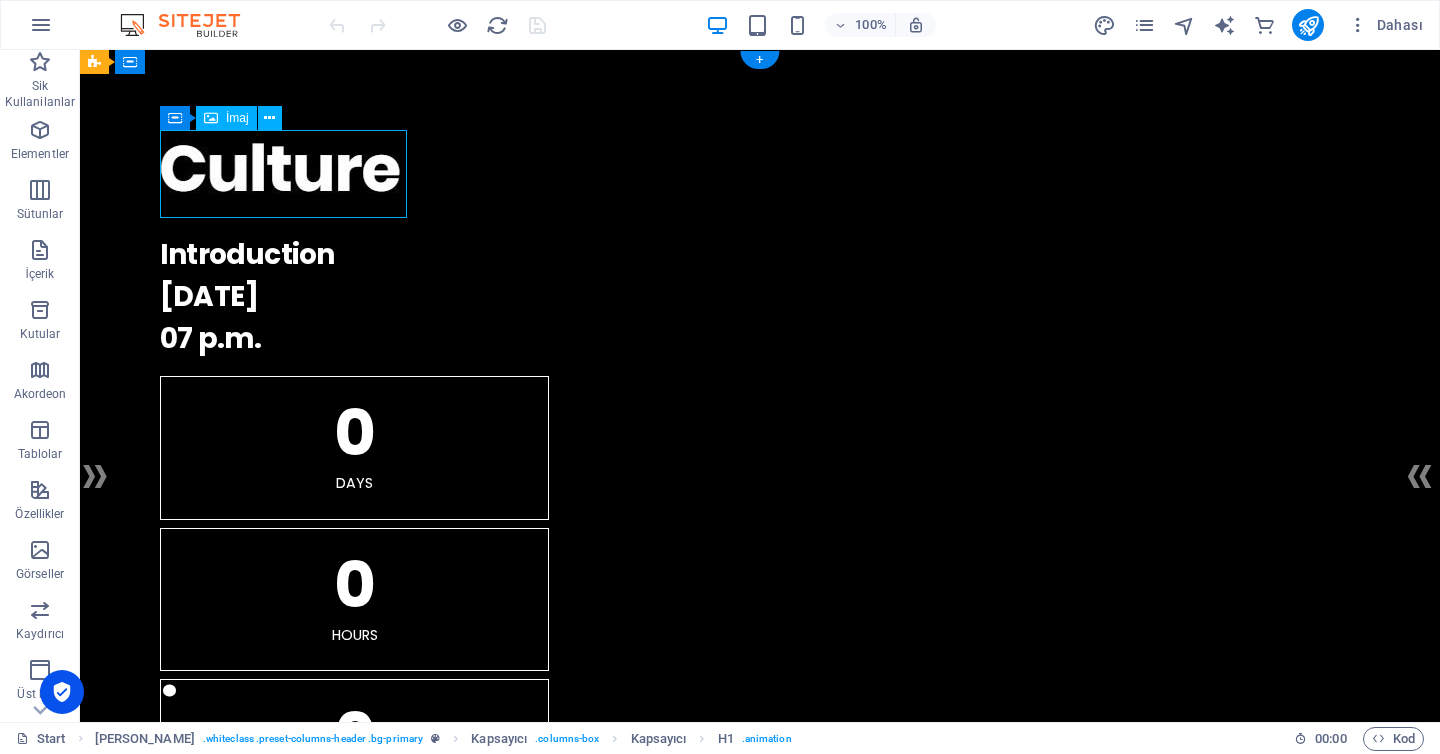 click at bounding box center [760, 174] 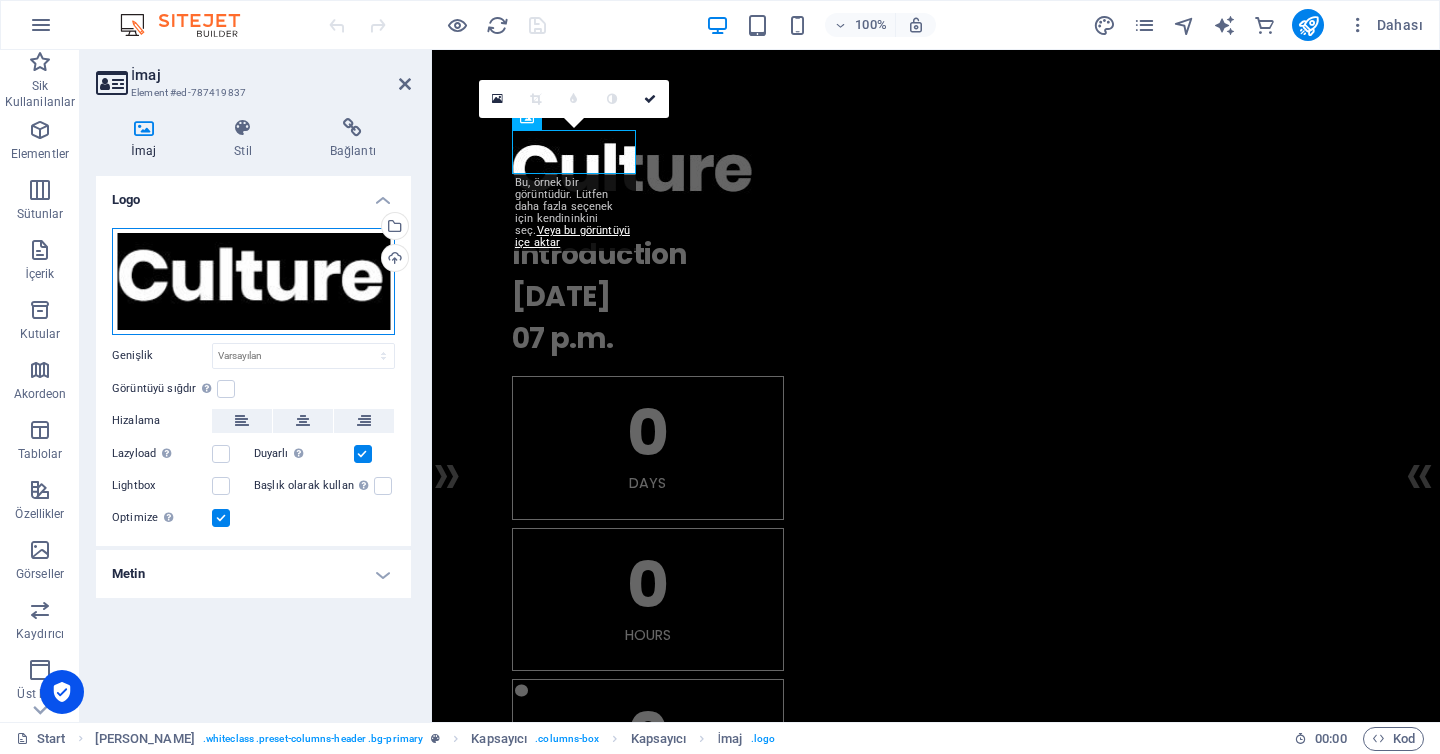 click on "Dosyaları buraya sürükleyin, dosyaları seçmek için tıklayın veya Dosyalardan ya da ücretsiz stok fotoğraf ve videolarımızdan dosyalar seçin" at bounding box center [253, 281] 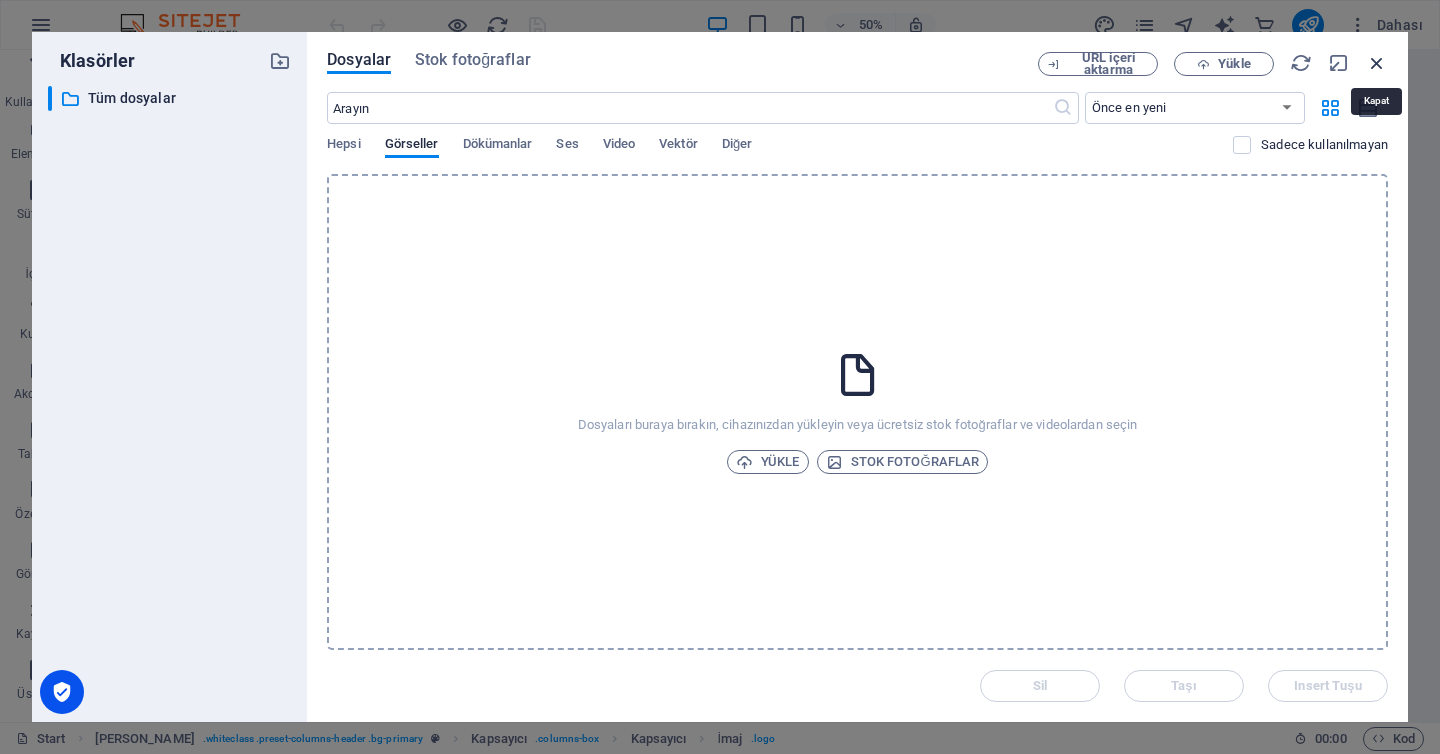 click at bounding box center [1377, 63] 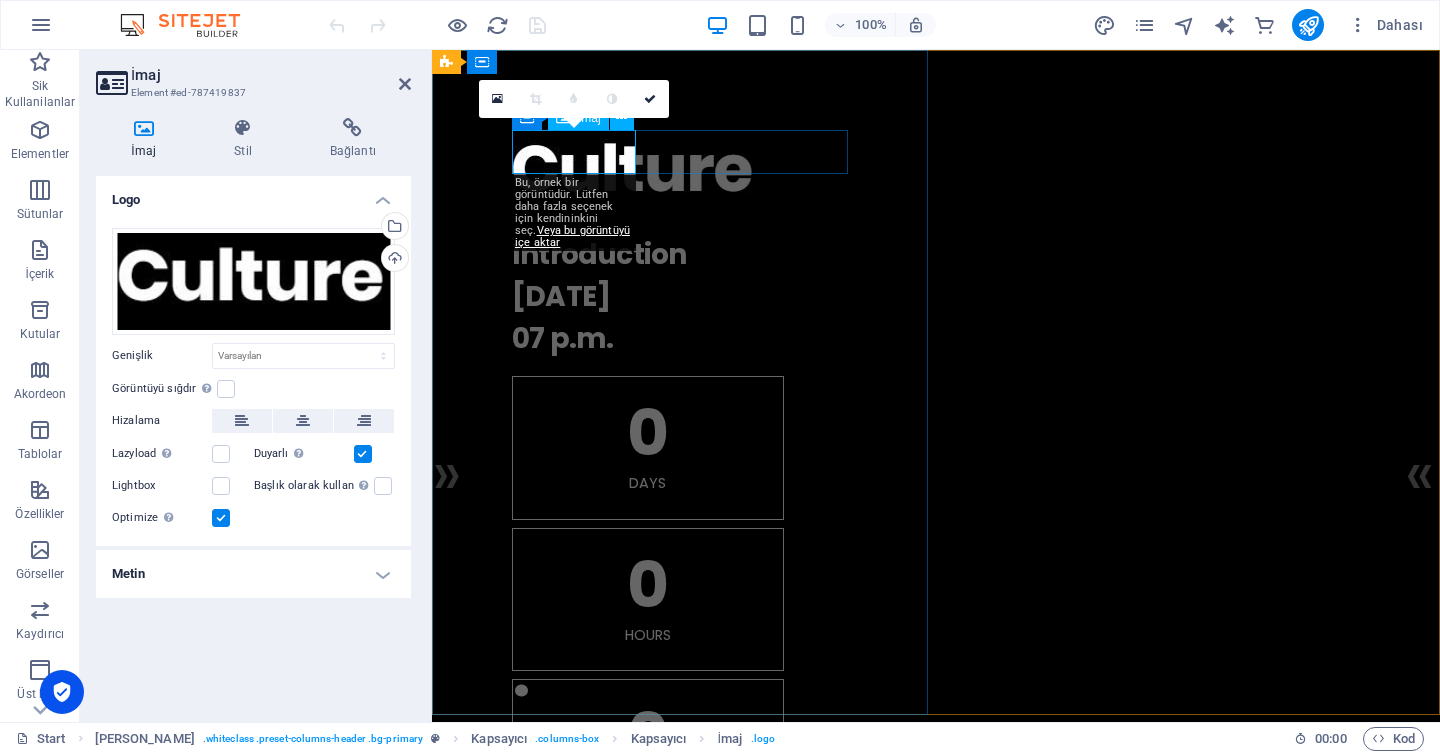 click at bounding box center [936, 174] 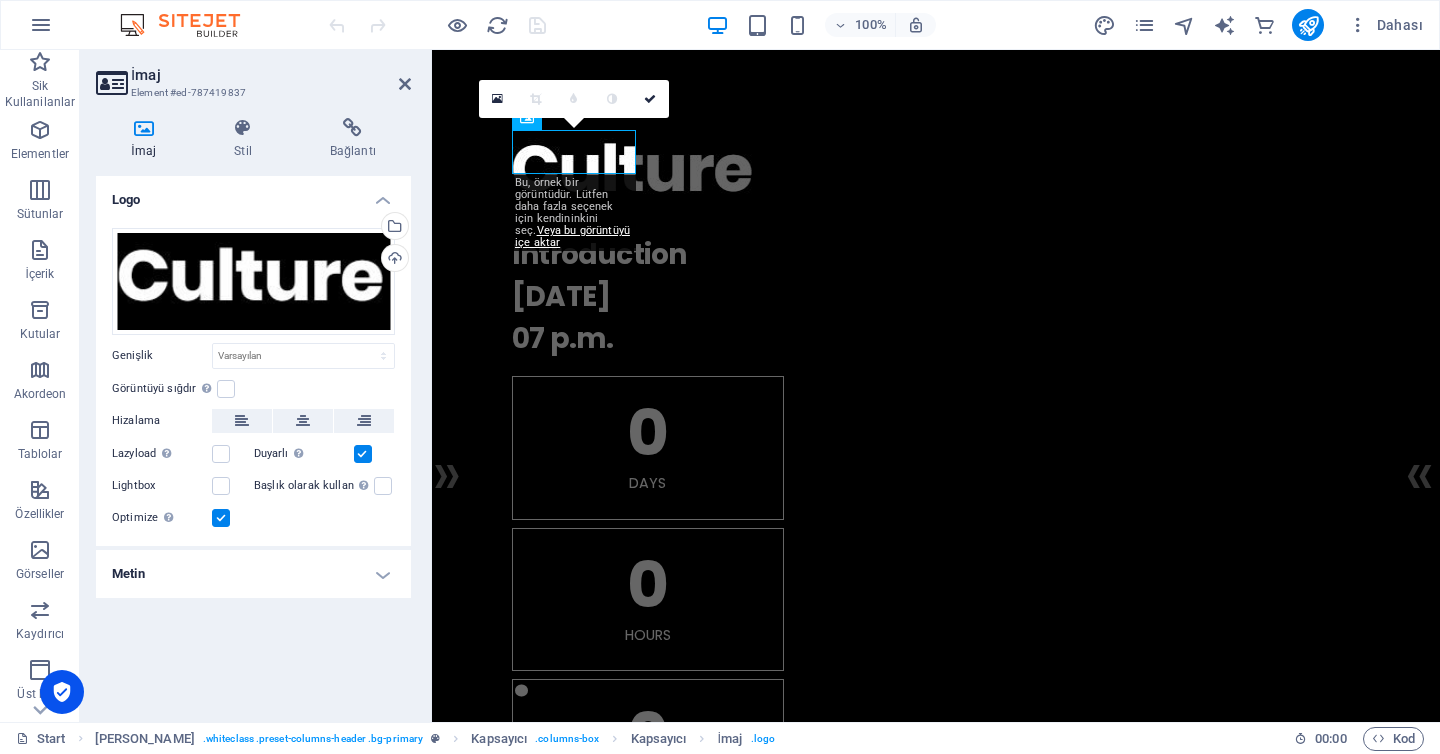 click on "Metin" at bounding box center [253, 574] 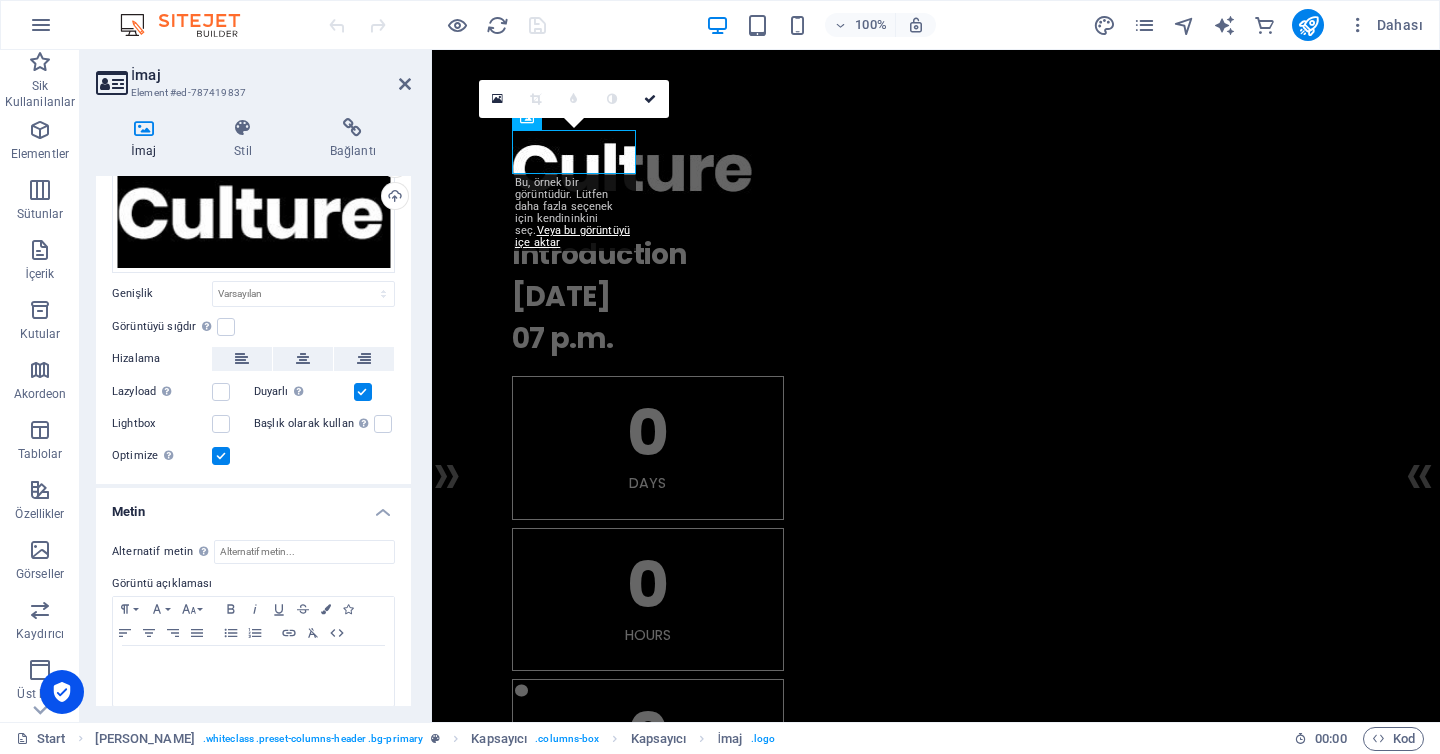 scroll, scrollTop: 78, scrollLeft: 0, axis: vertical 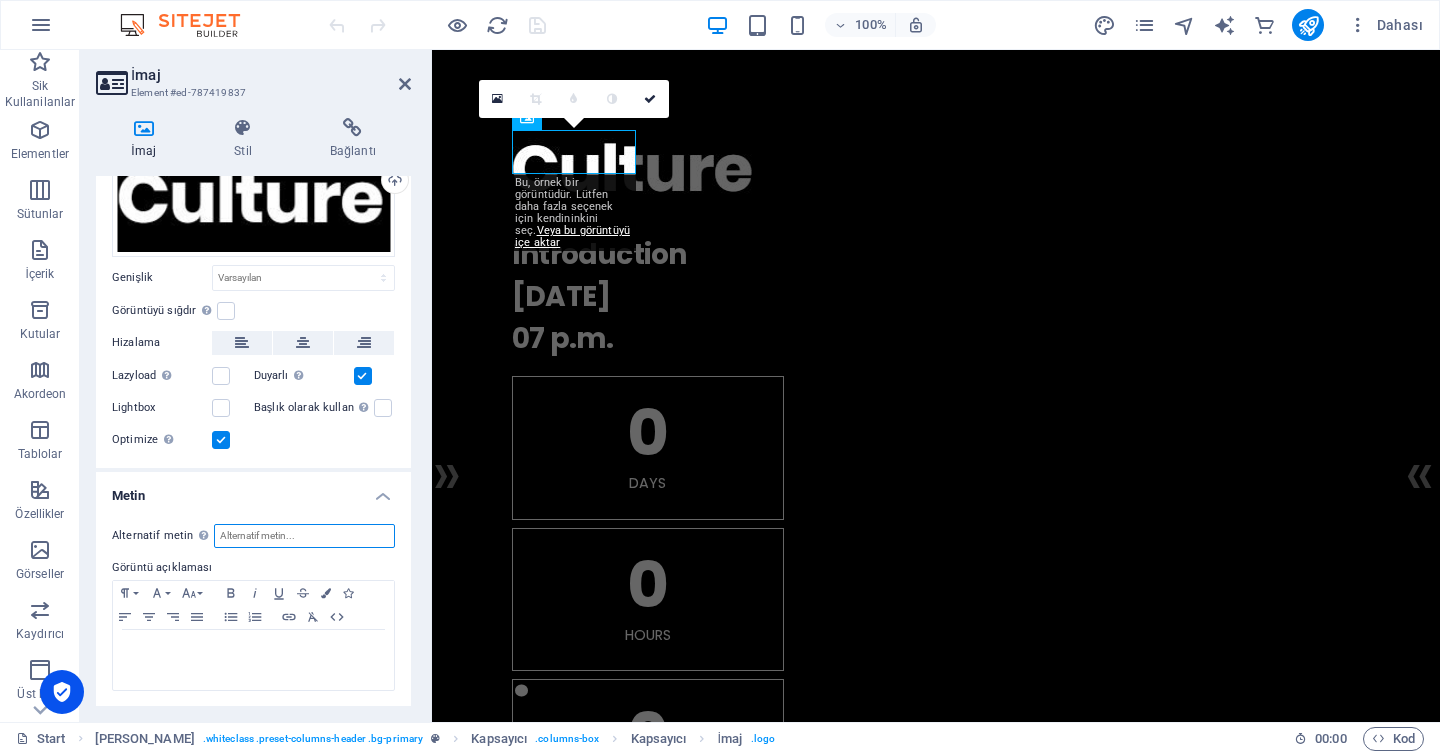 click on "Alternatif metin Alternatif metin, görselleri görüntüleyemeyen cihazlar tarafından kullanılır (ör. görsel arama motorları) ve web sitesinin erişilebilirliğini iyileştirmek için her görsele eklenmelidir." at bounding box center [304, 536] 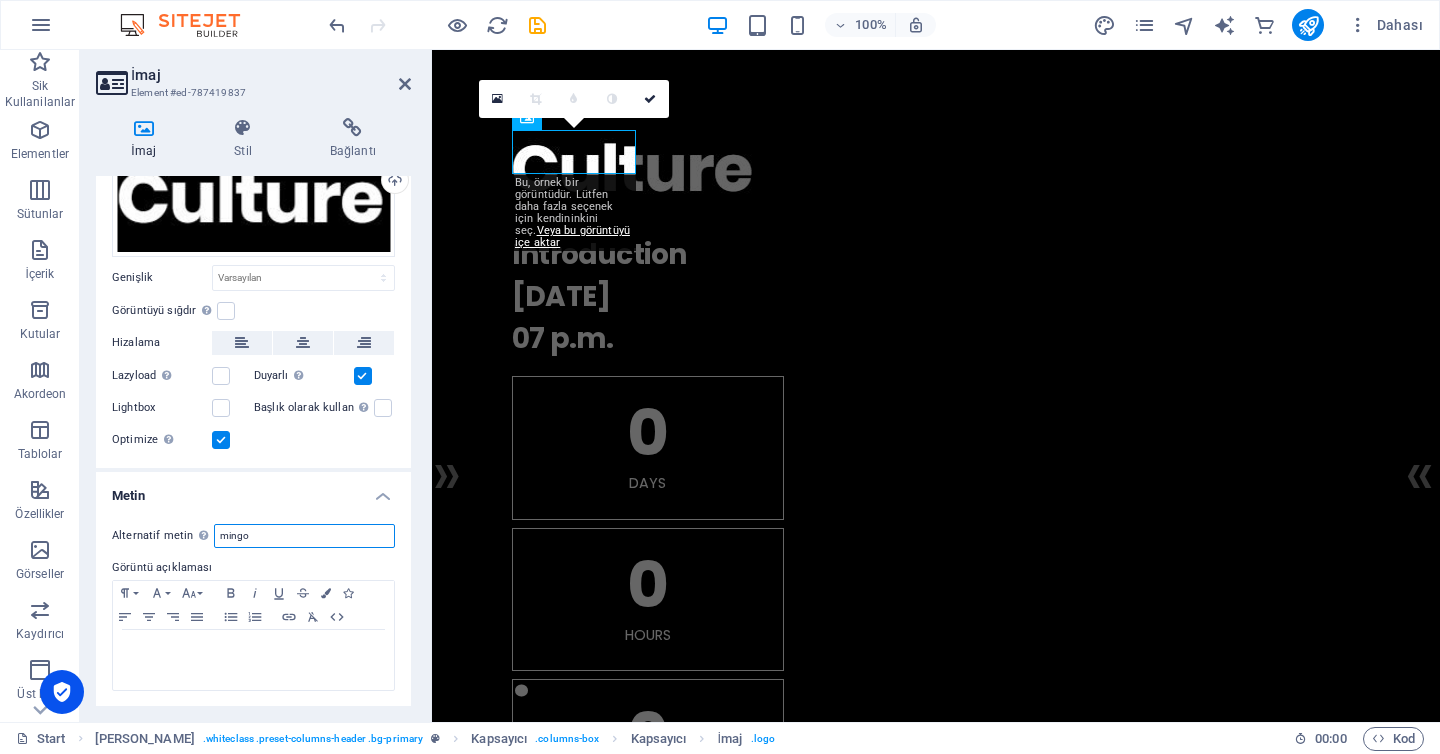 scroll, scrollTop: 0, scrollLeft: 0, axis: both 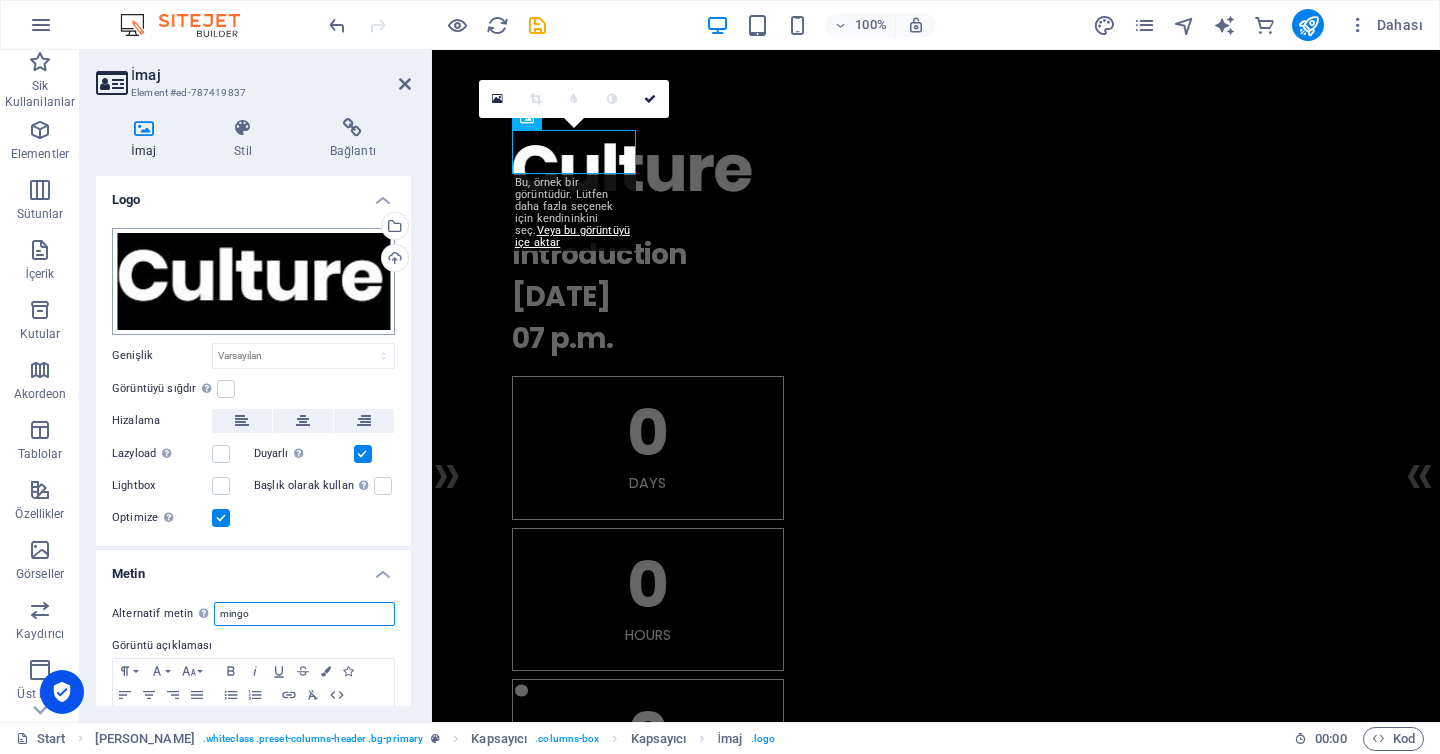 type on "mingo" 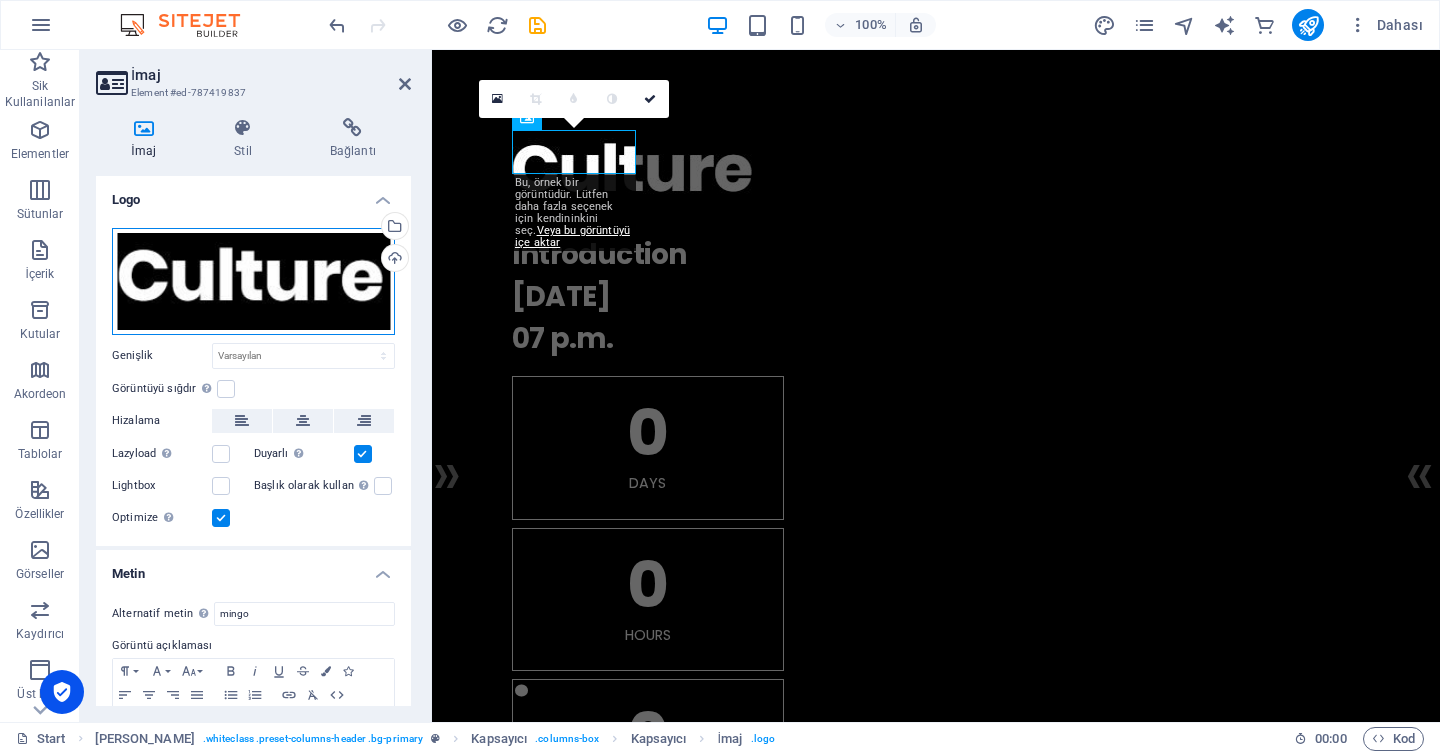 click on "Dosyaları buraya sürükleyin, dosyaları seçmek için tıklayın veya Dosyalardan ya da ücretsiz stok fotoğraf ve videolarımızdan dosyalar seçin" at bounding box center [253, 281] 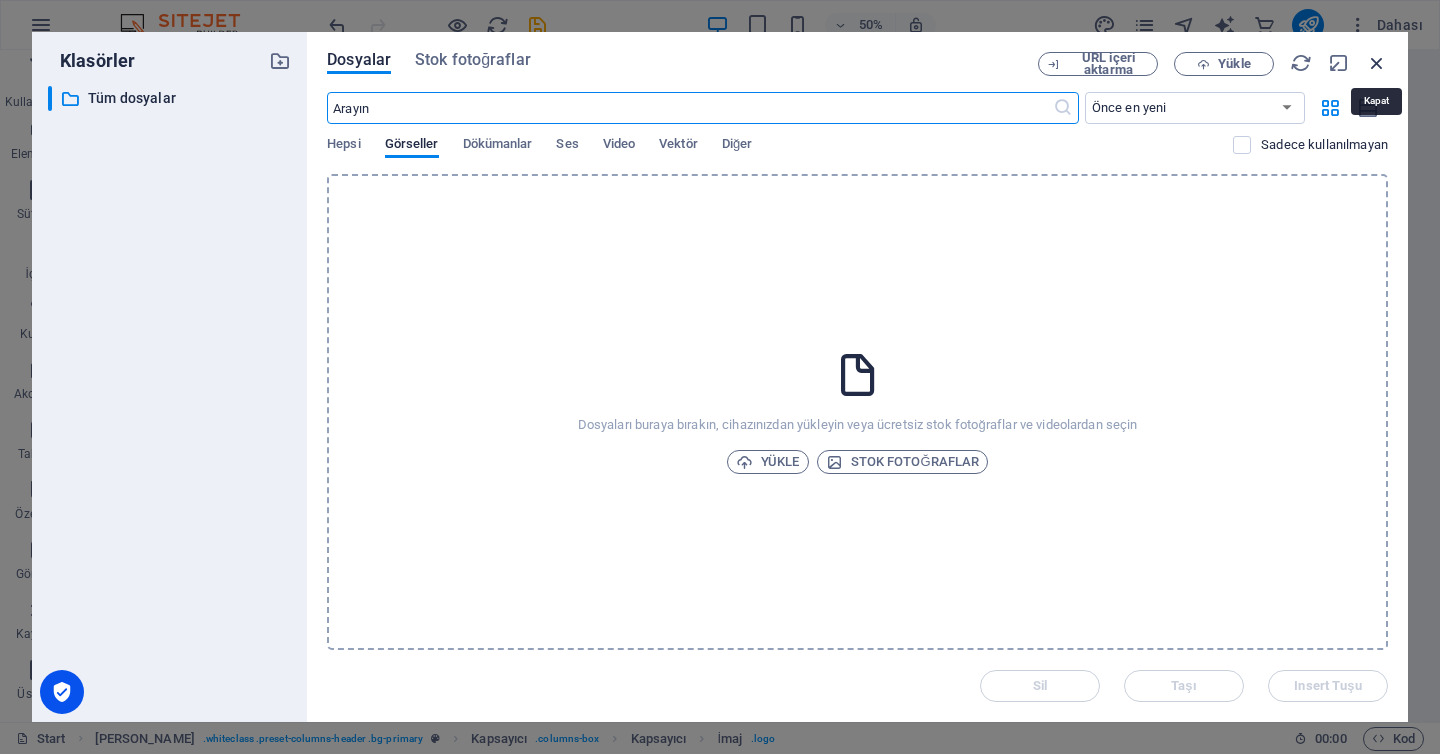 click at bounding box center (1377, 63) 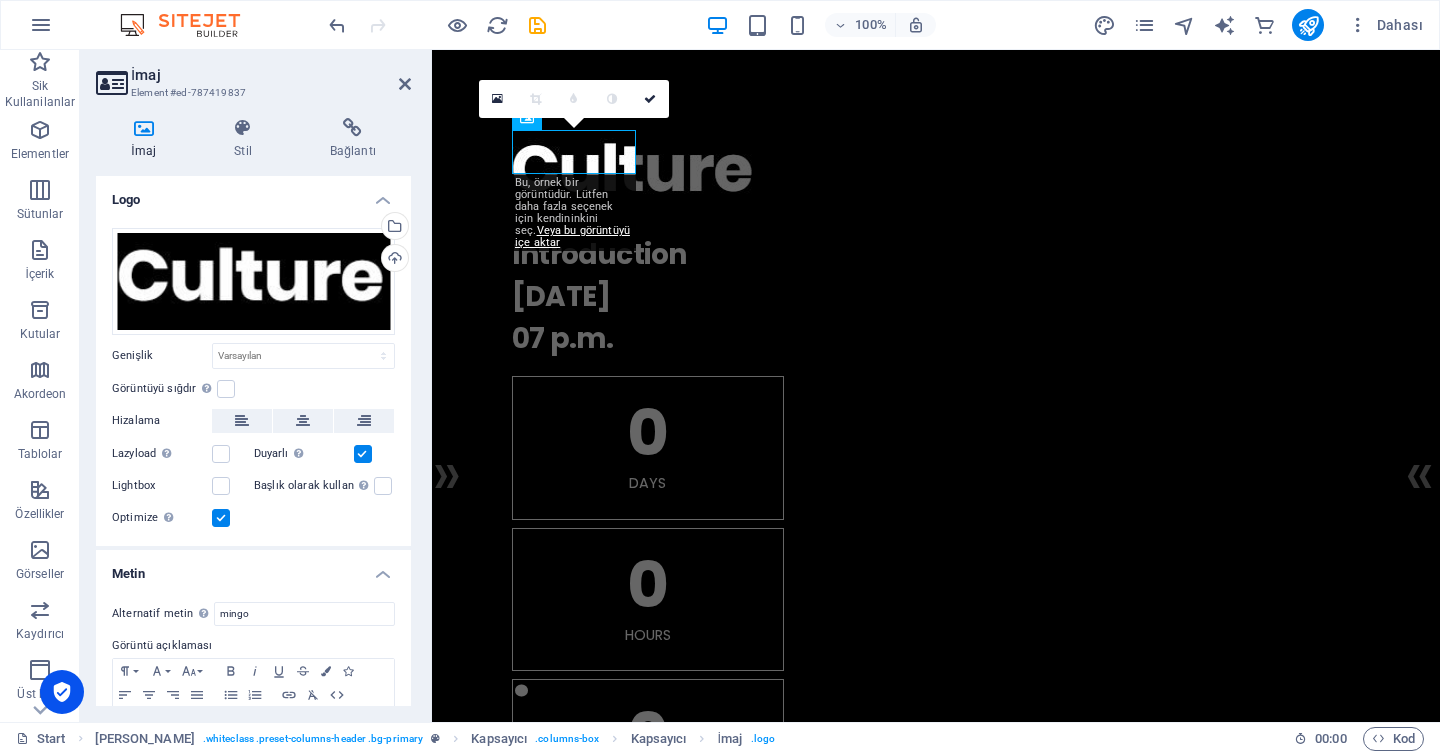 click on "Logo" at bounding box center [253, 194] 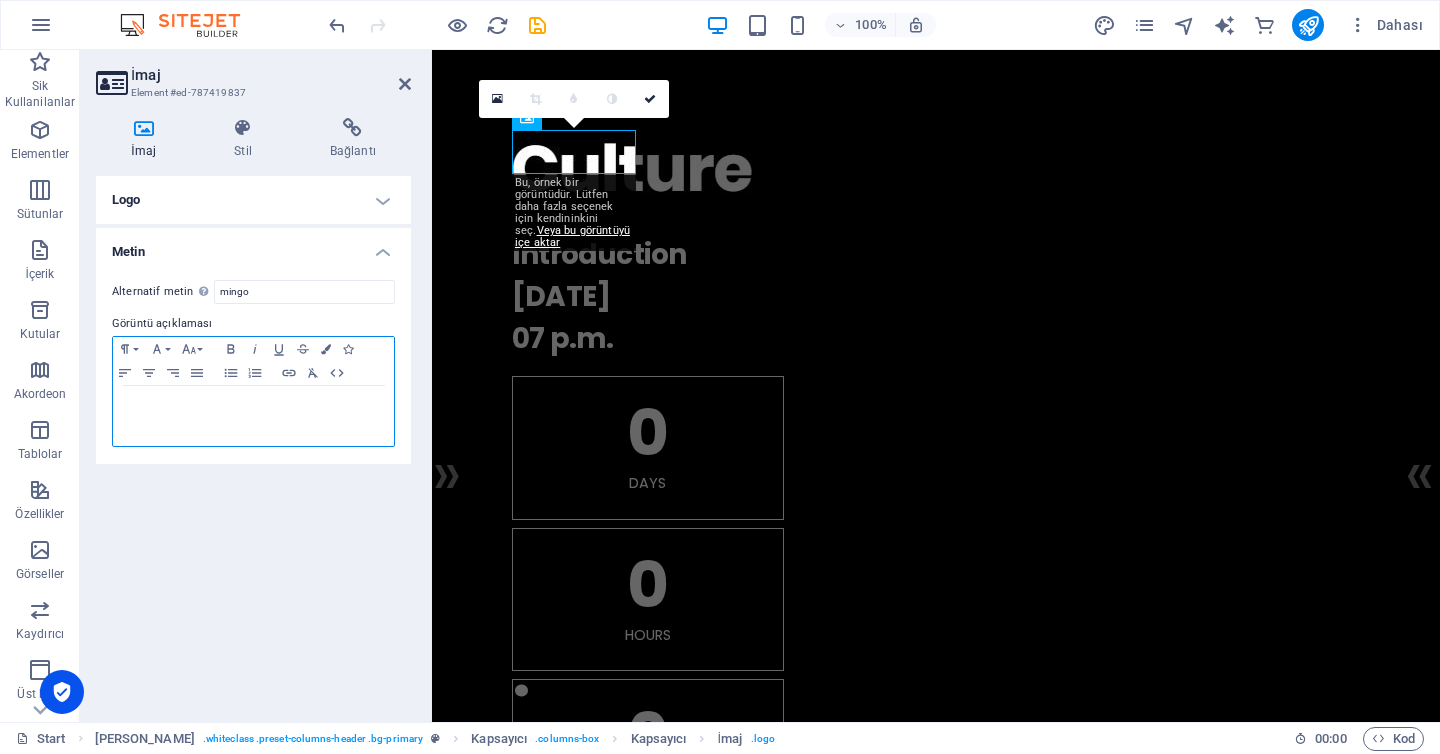click at bounding box center [253, 405] 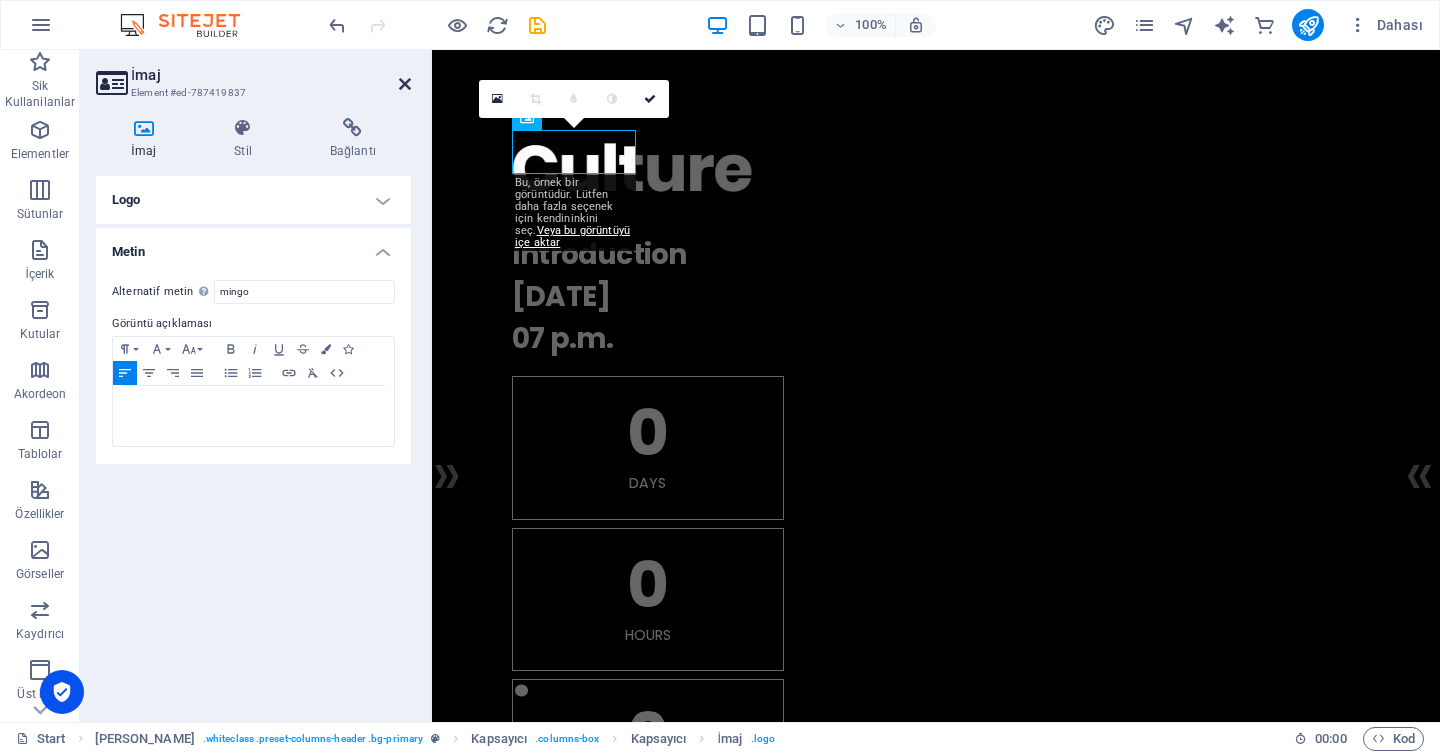 click at bounding box center (405, 84) 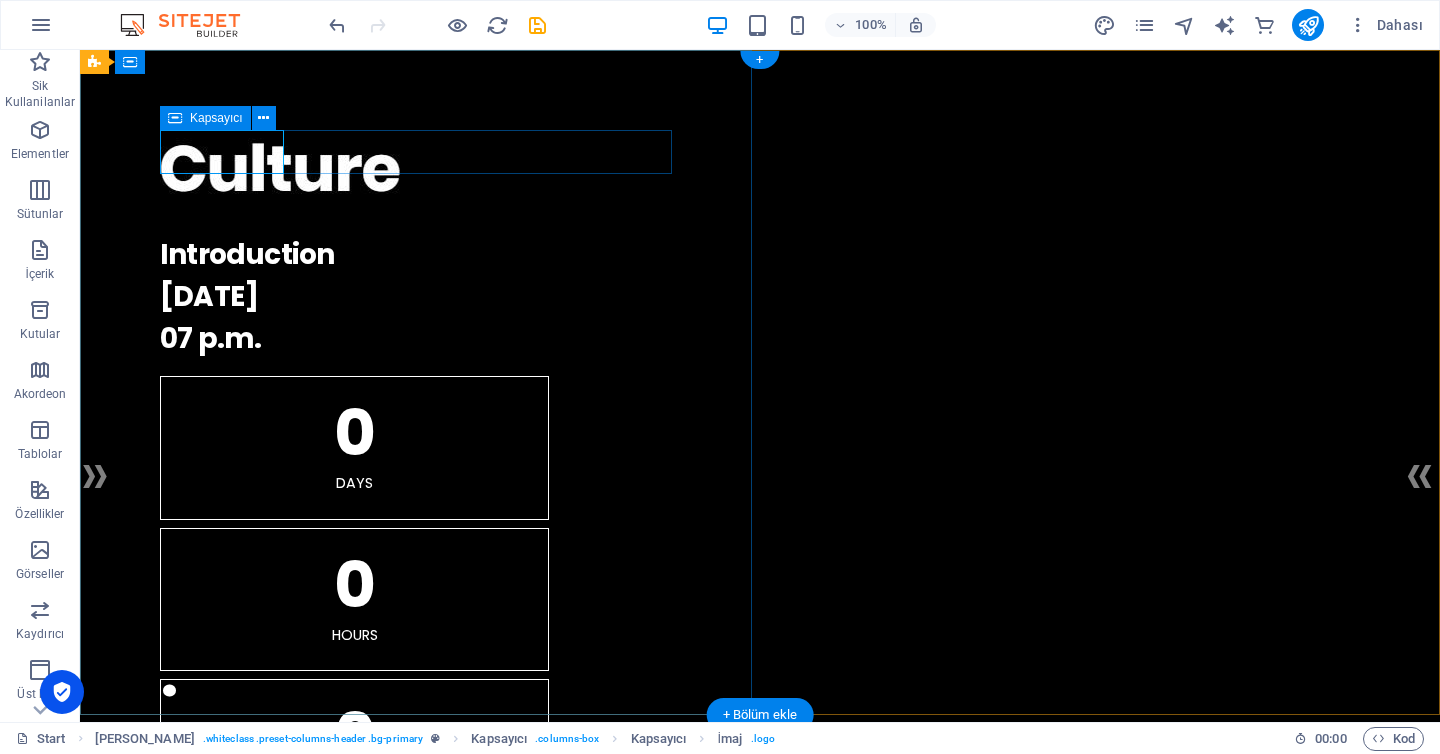 click on "." at bounding box center [760, 174] 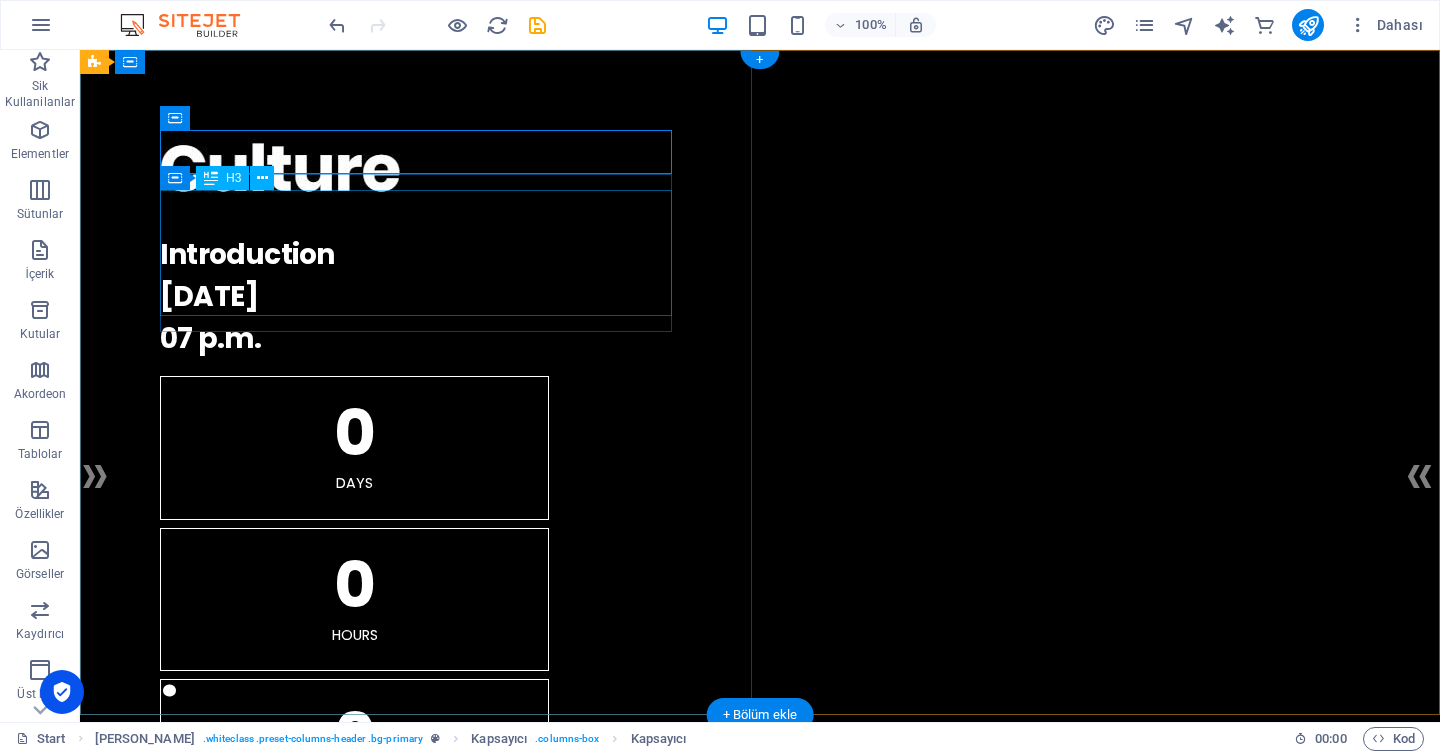 click on "Introduction 10.10.2027 07 p.m." at bounding box center (760, 297) 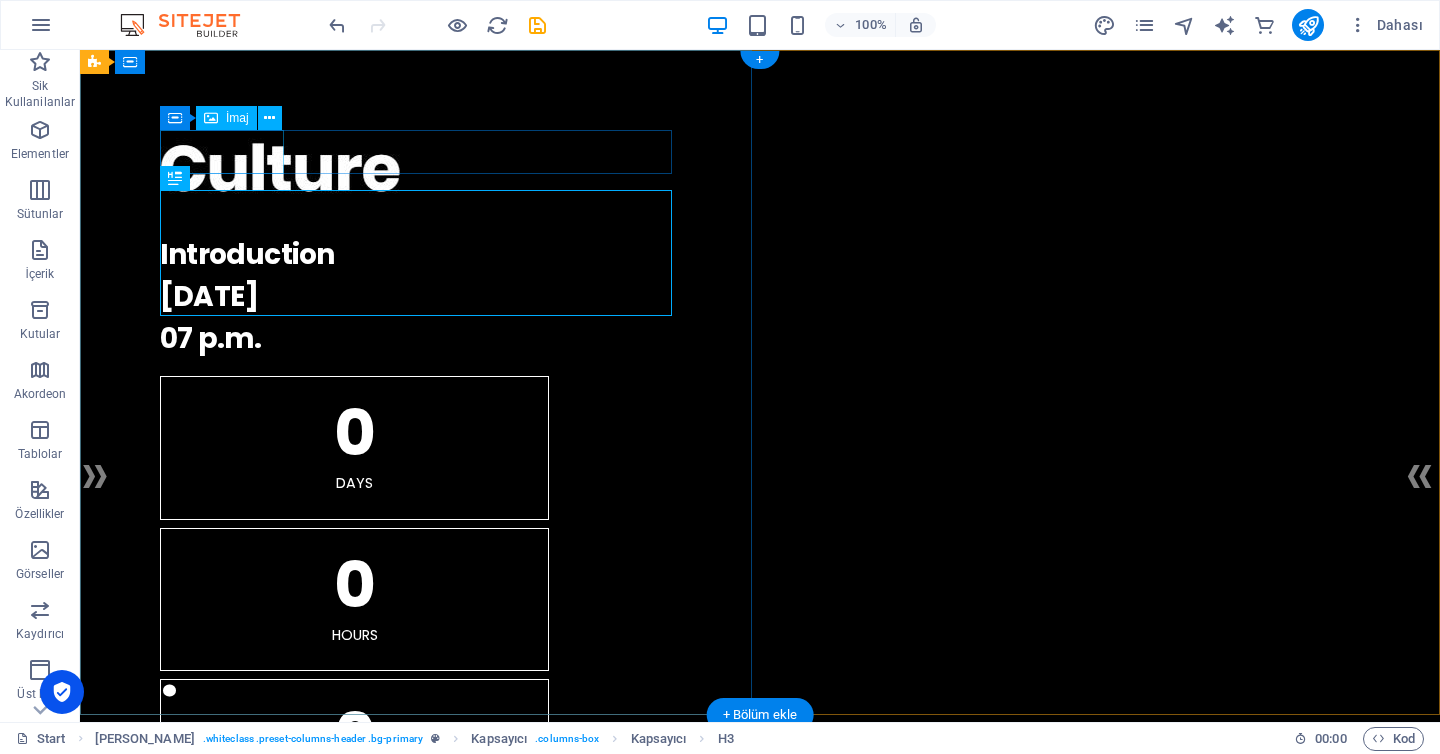 click at bounding box center (760, 174) 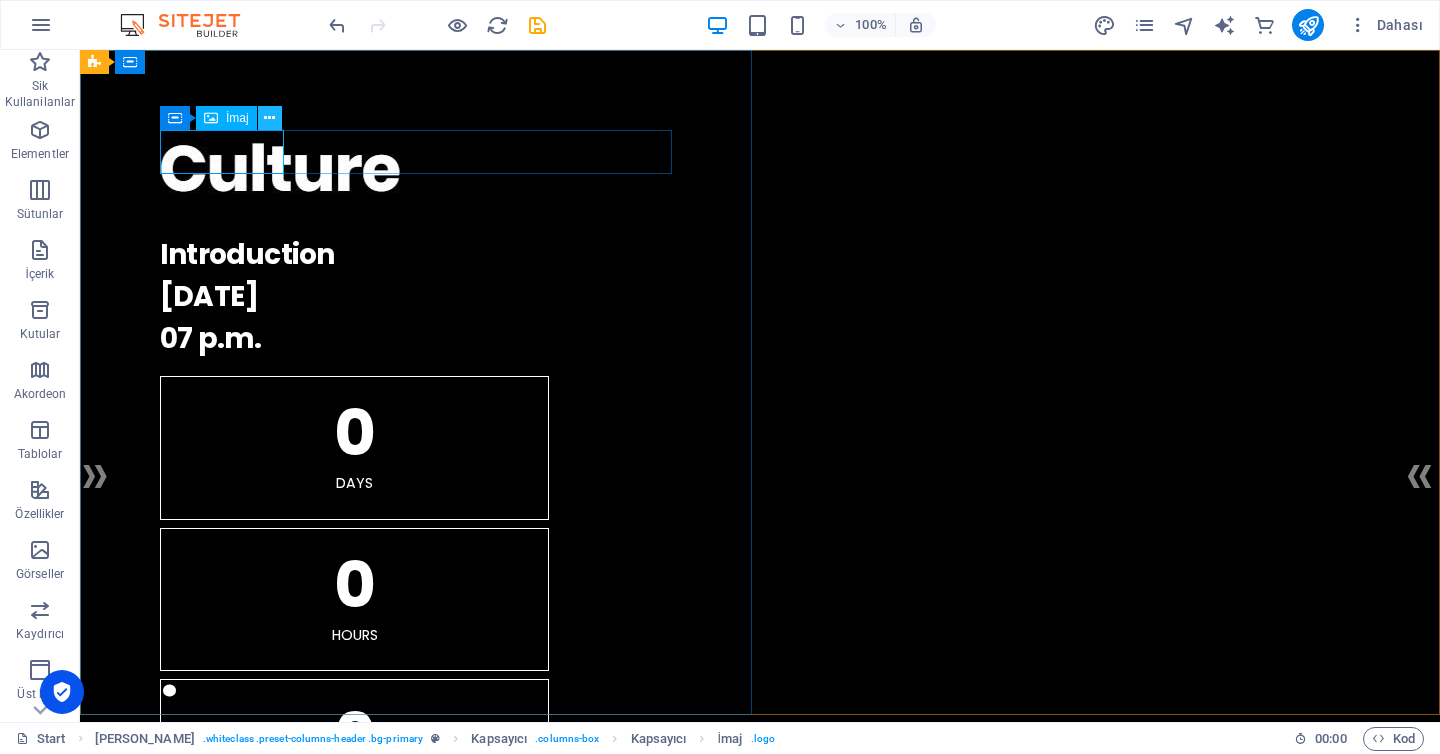 click at bounding box center [269, 118] 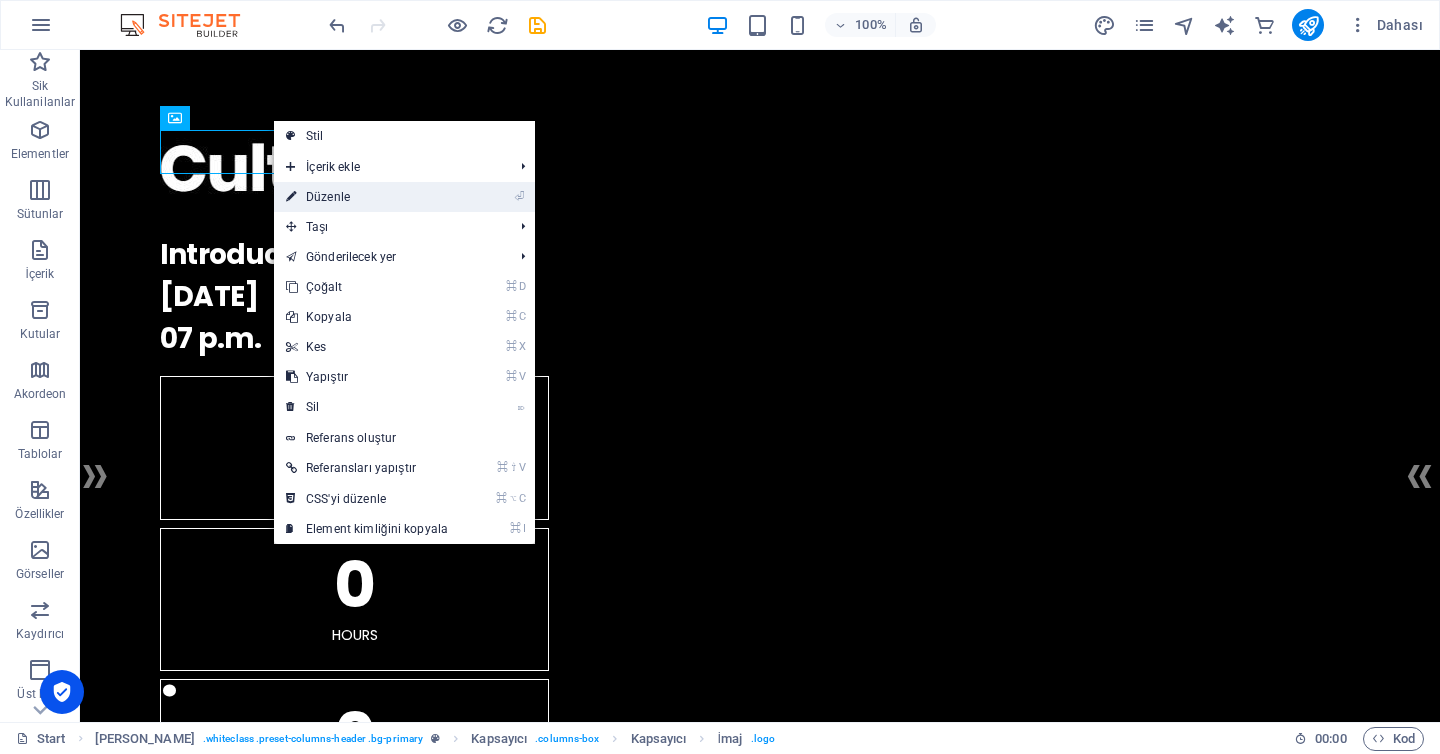 click on "⏎  Düzenle" at bounding box center [367, 197] 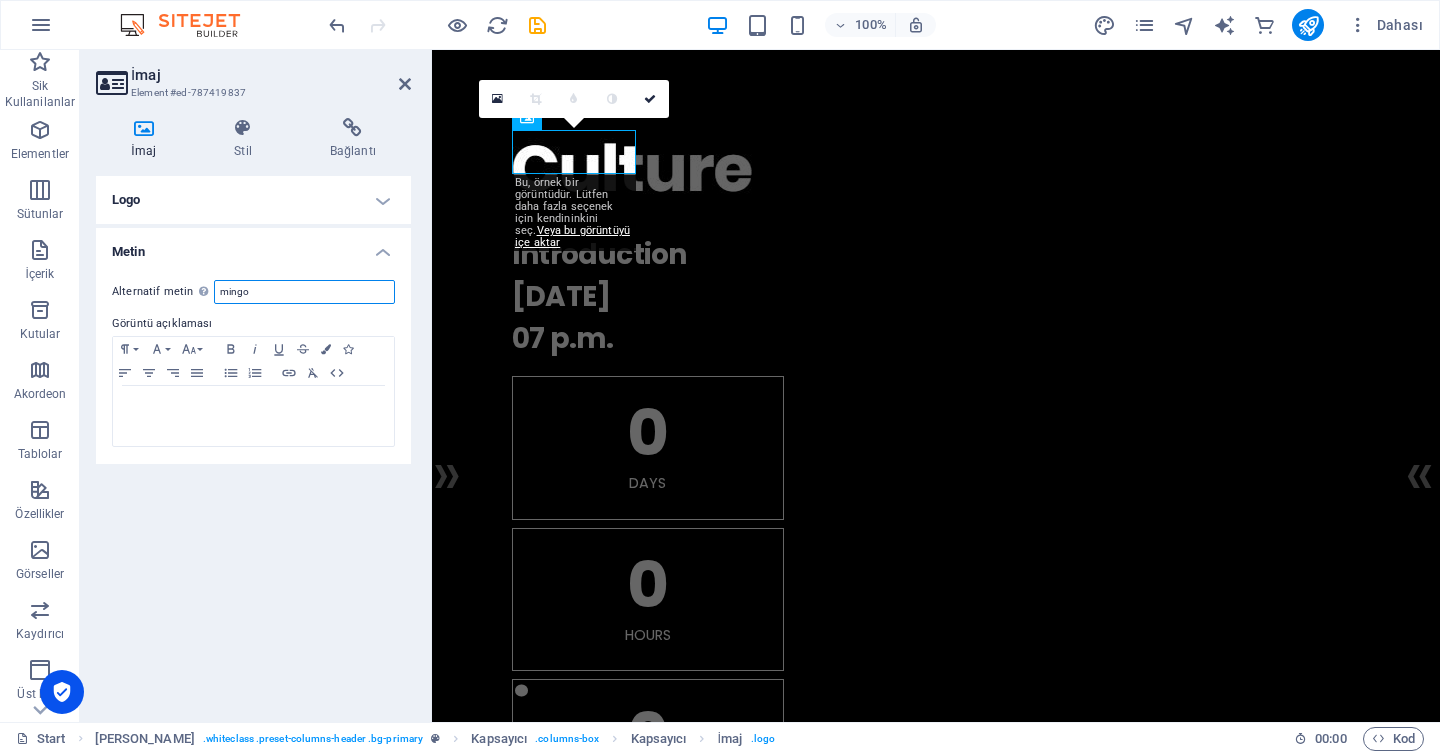 click on "mingo" at bounding box center (304, 292) 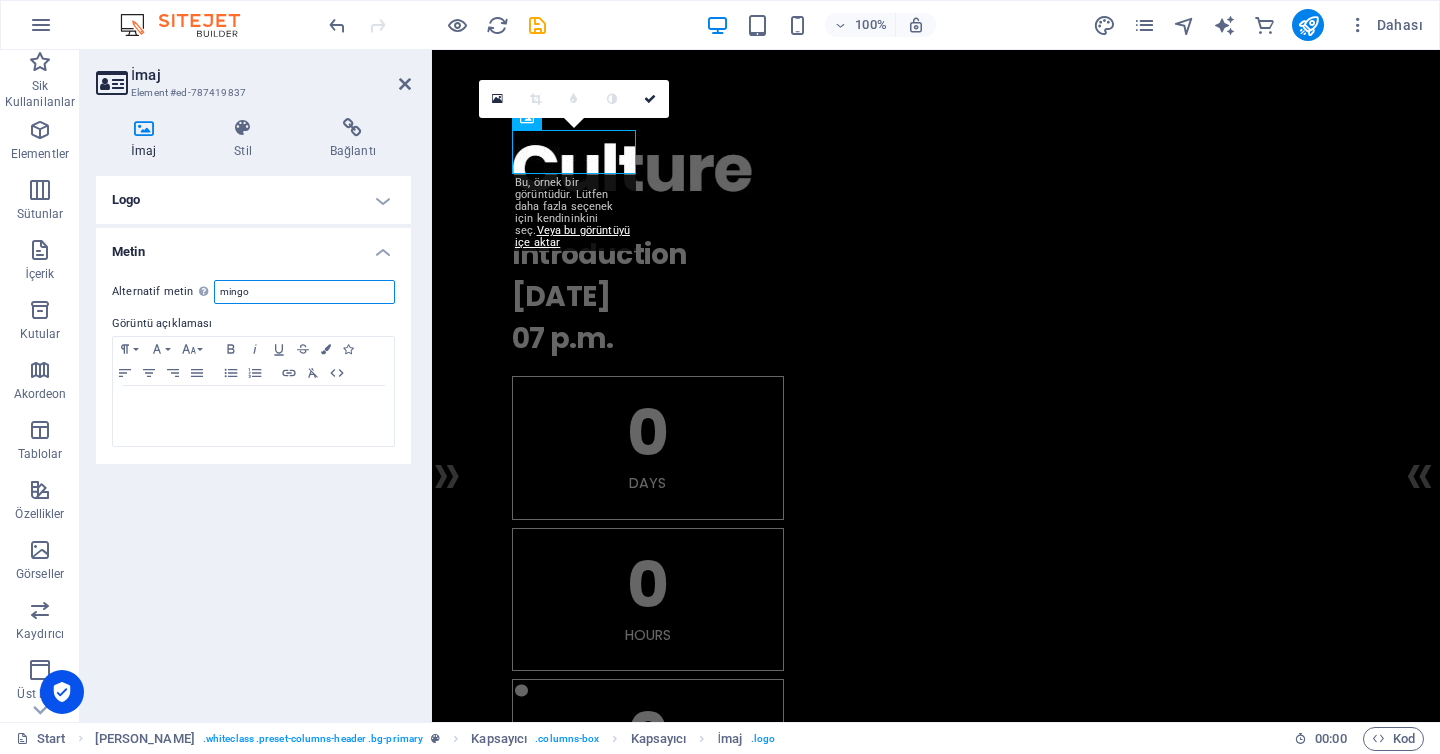 click on "mingo" at bounding box center [304, 292] 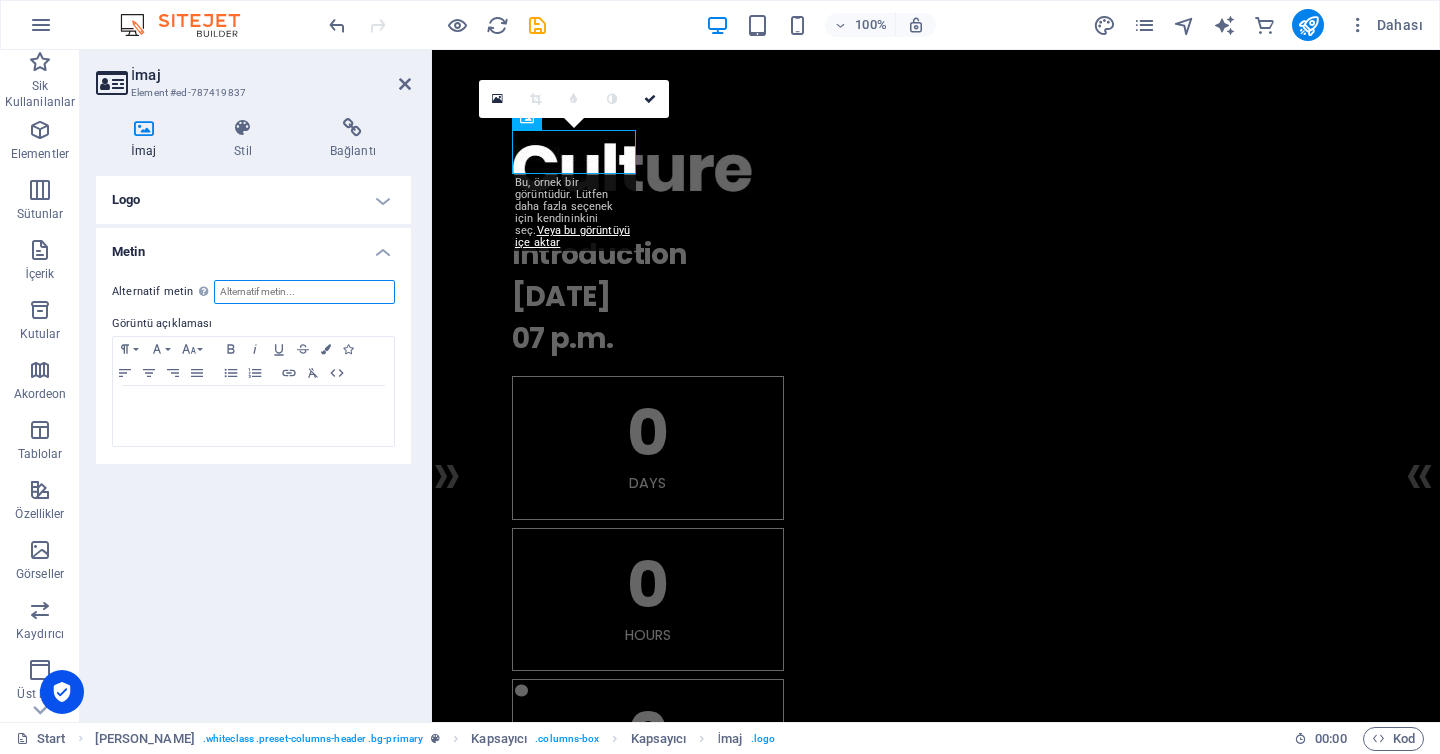 type 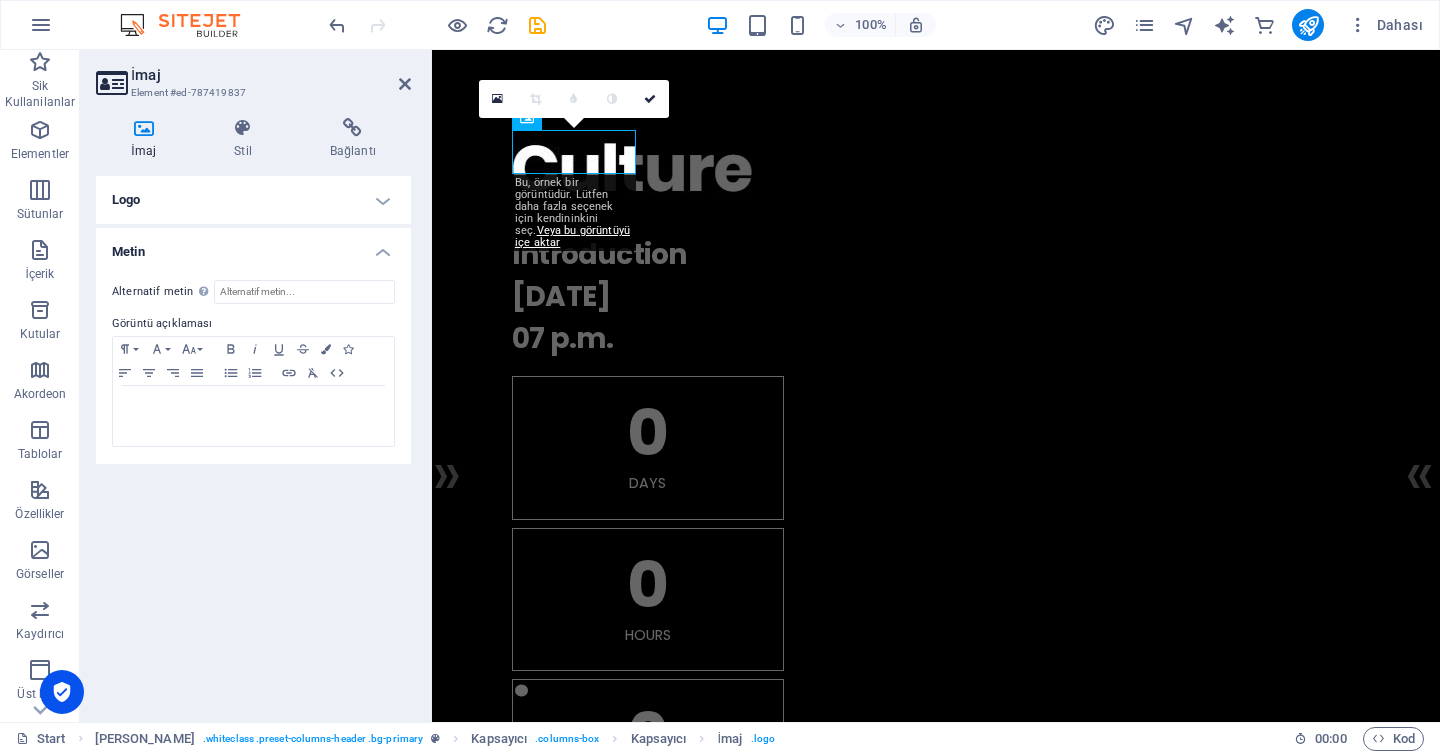 click on "Alternatif metin Alternatif metin, görselleri görüntüleyemeyen cihazlar tarafından kullanılır (ör. görsel arama motorları) ve web sitesinin erişilebilirliğini iyileştirmek için her görsele eklenmelidir. Görüntü açıklaması Paragraph Format Normal Heading 1 Heading 2 Heading 3 Heading 4 Heading 5 Heading 6 Code Font Family Arial Georgia Impact Tahoma Times New Roman Verdana Font Size 8 9 10 11 12 14 18 24 30 36 48 60 72 96 Bold Italic Underline Strikethrough Colors Icons Align Left Align Center Align Right Align Justify Unordered List Ordered List Insert Link Clear Formatting HTML" at bounding box center [253, 364] 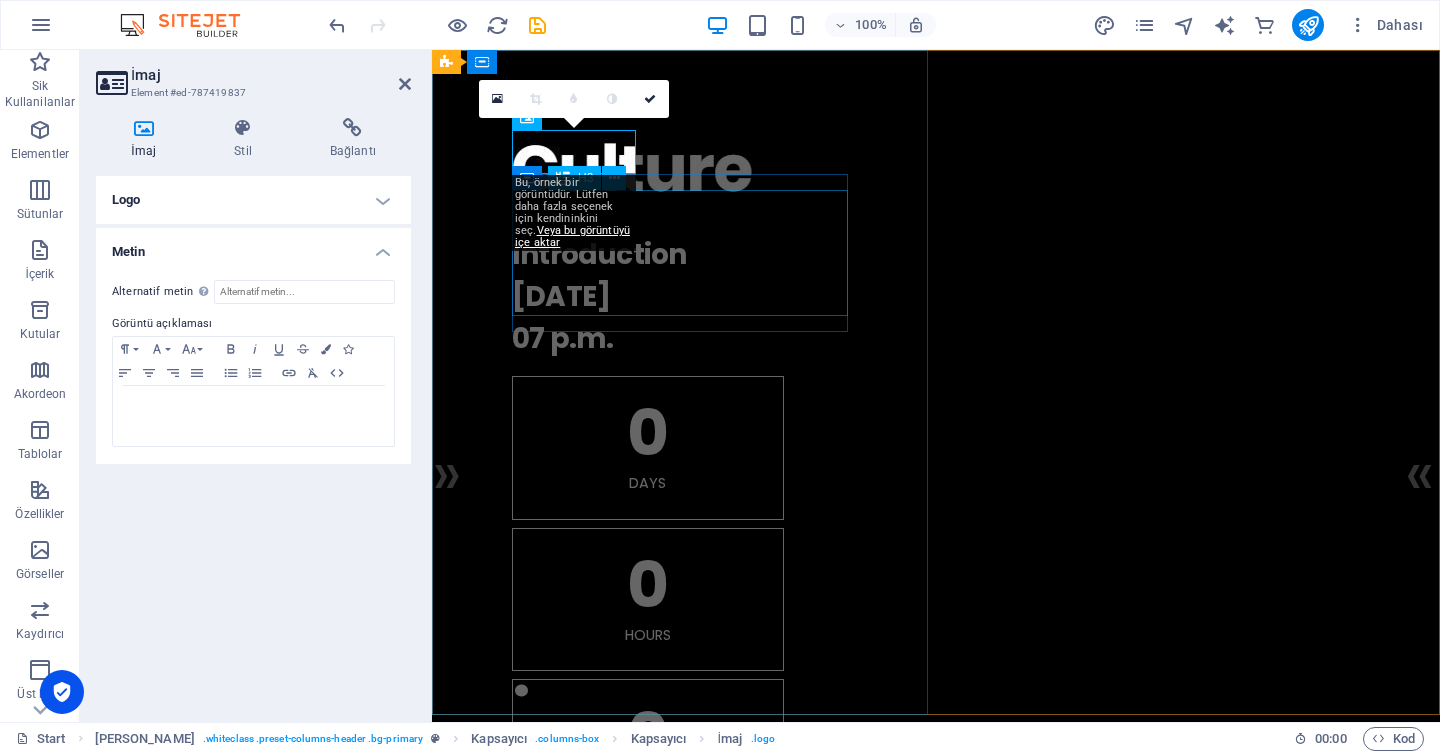 click on "Introduction 10.10.2027 07 p.m." at bounding box center (936, 297) 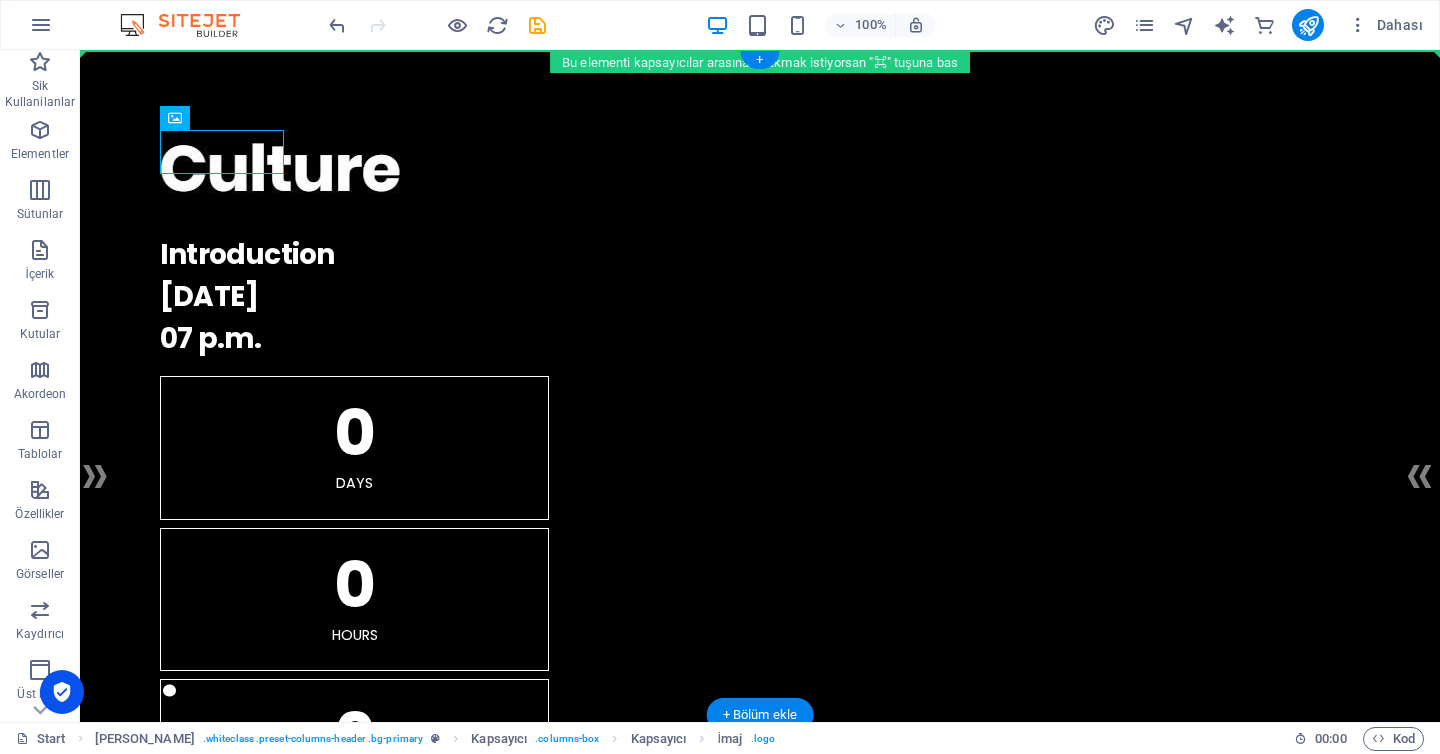drag, startPoint x: 251, startPoint y: 149, endPoint x: 254, endPoint y: 106, distance: 43.104523 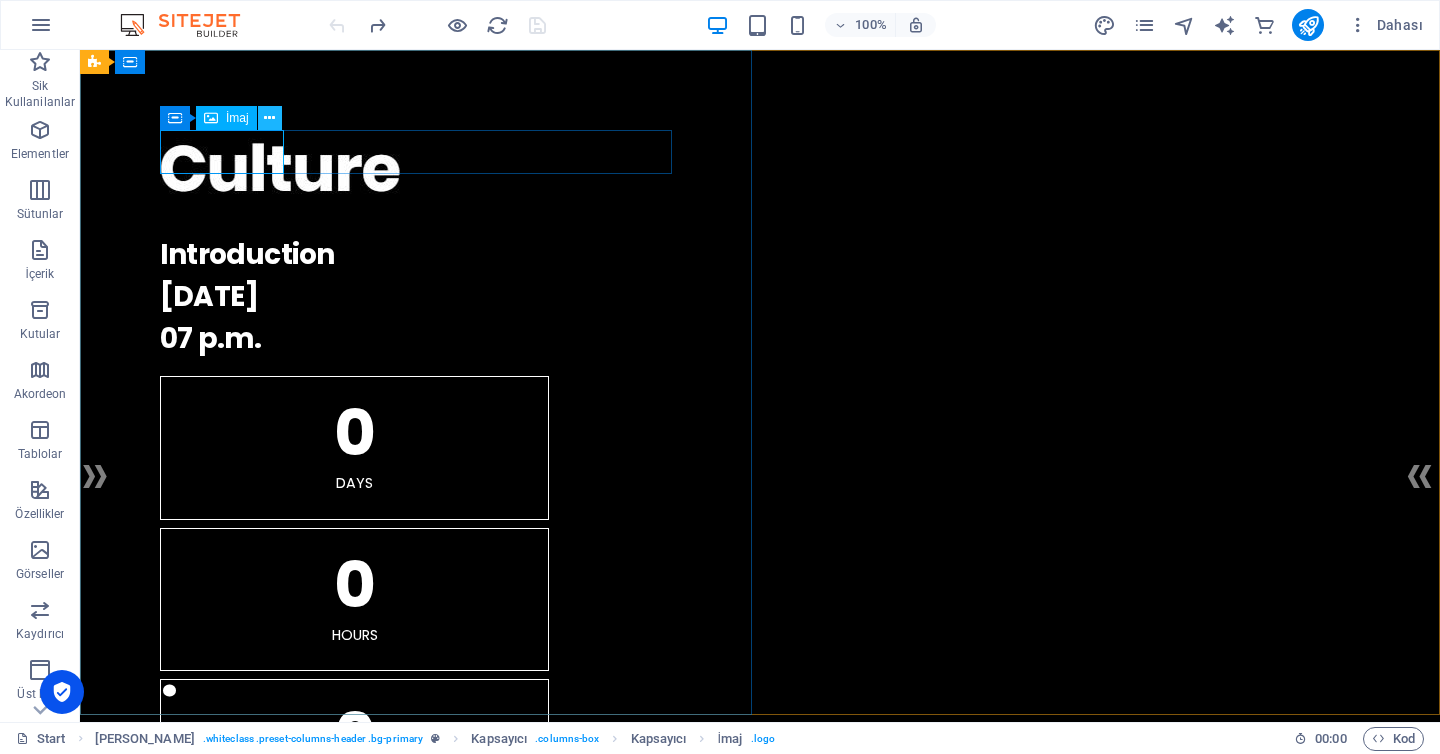 click at bounding box center [269, 118] 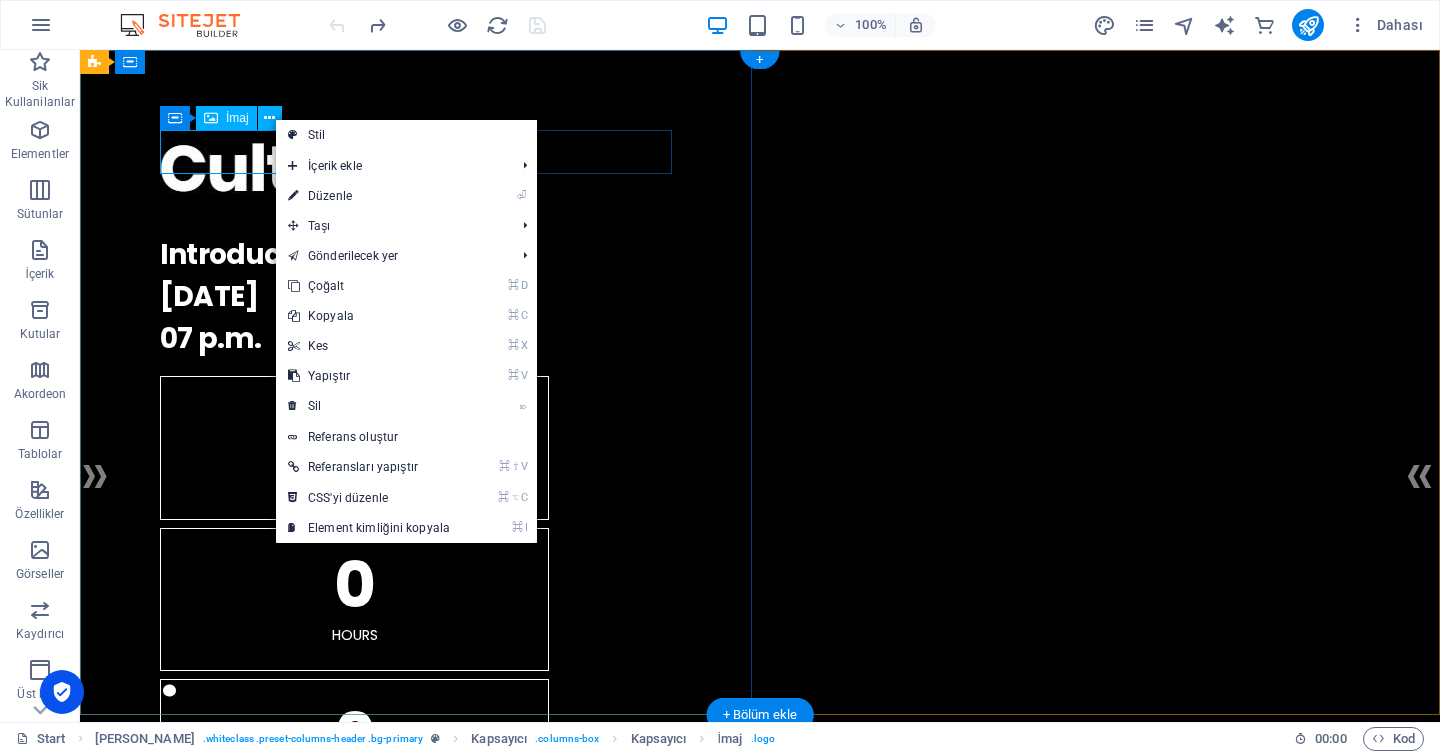 click at bounding box center (760, 174) 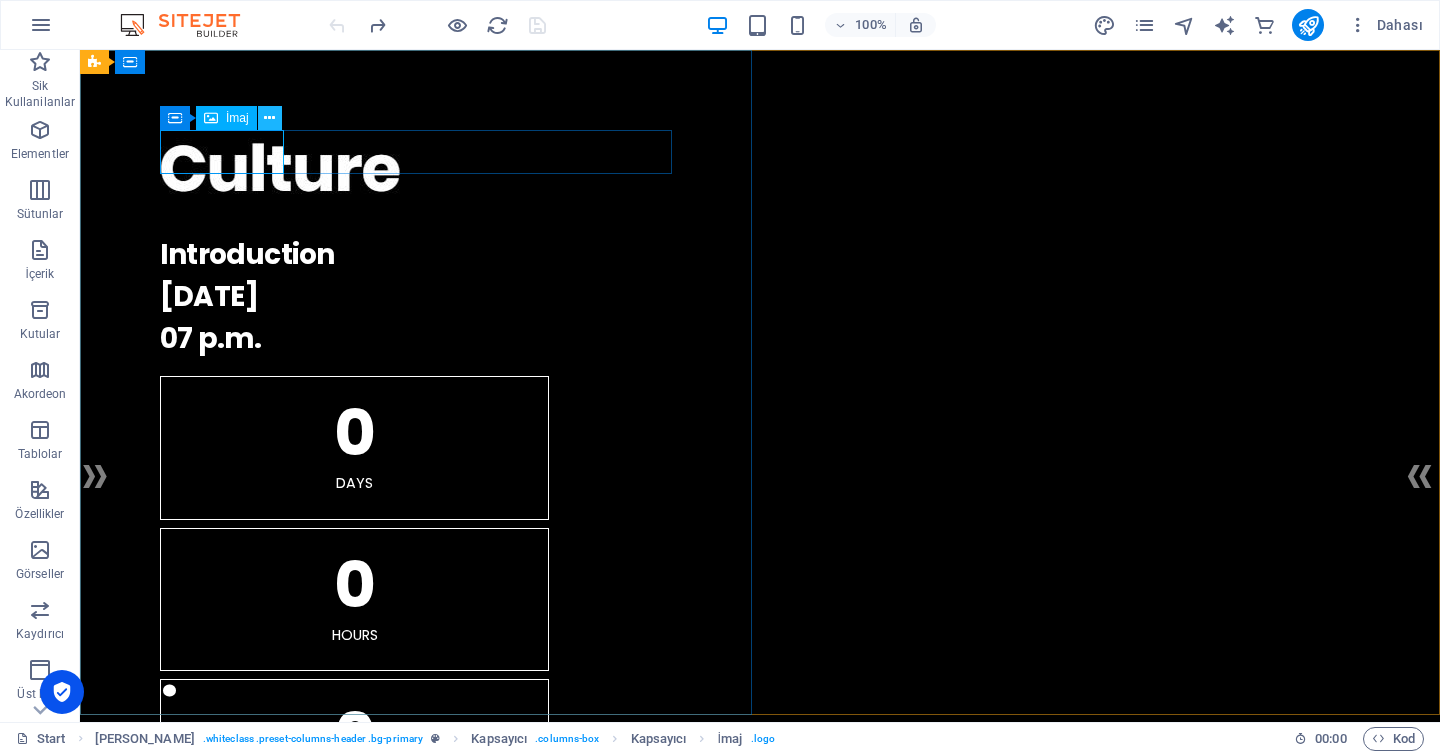 click at bounding box center (269, 118) 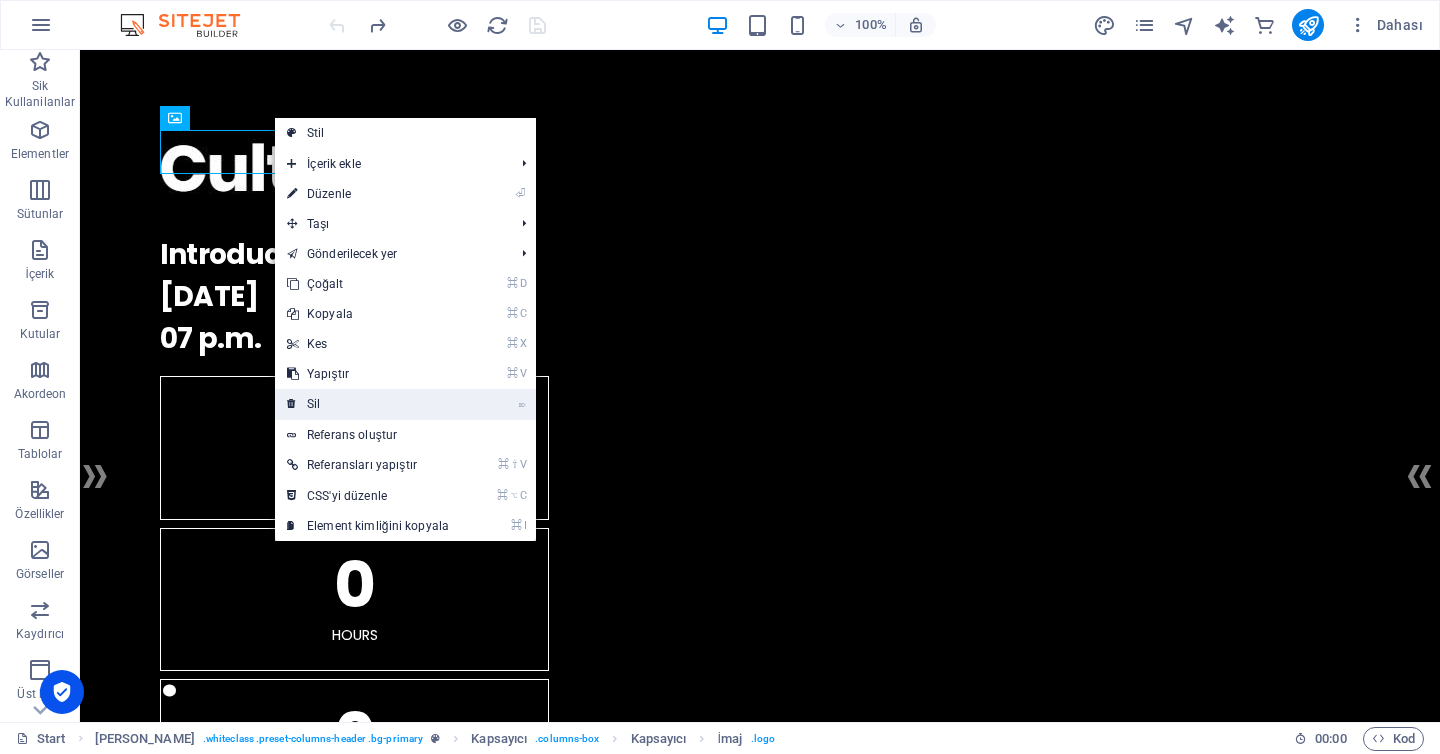 click on "⌦  Sil" at bounding box center (368, 404) 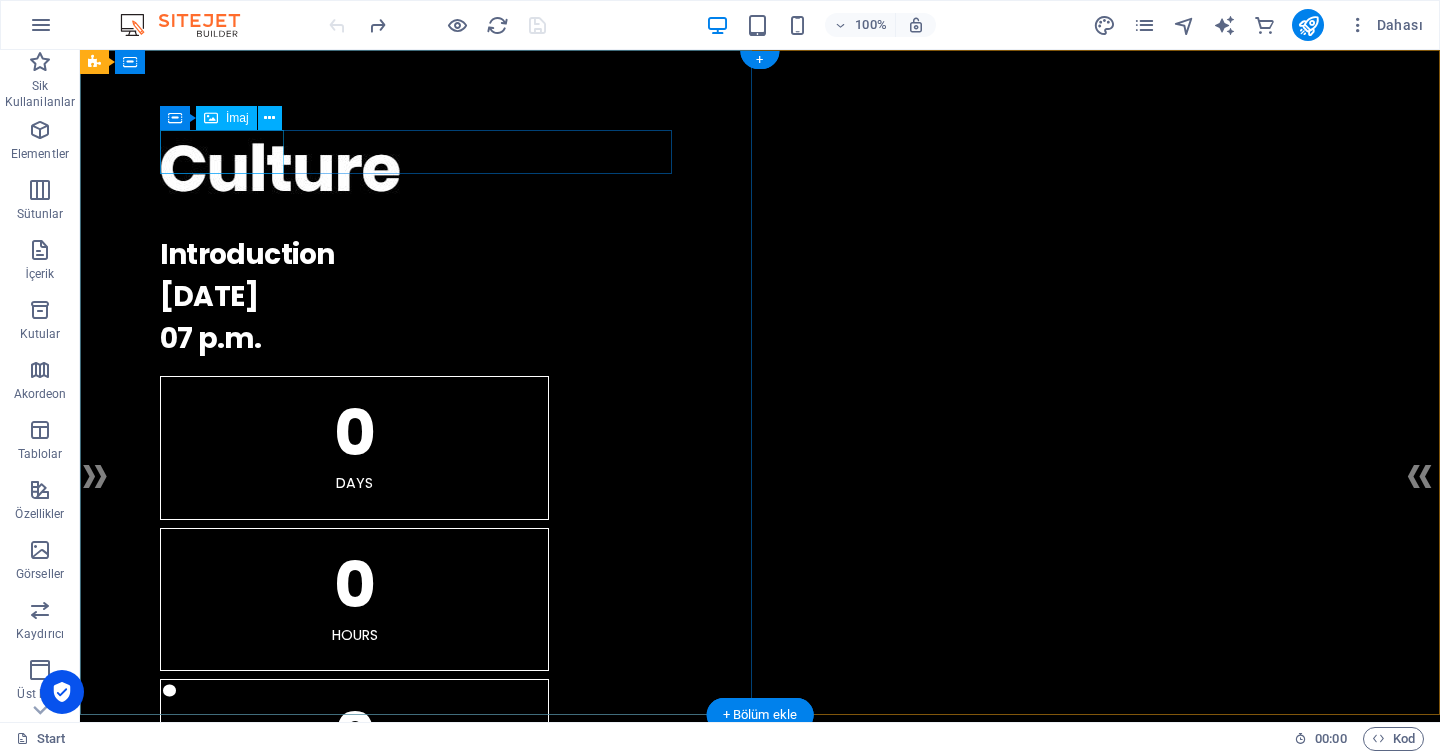 click at bounding box center (760, 174) 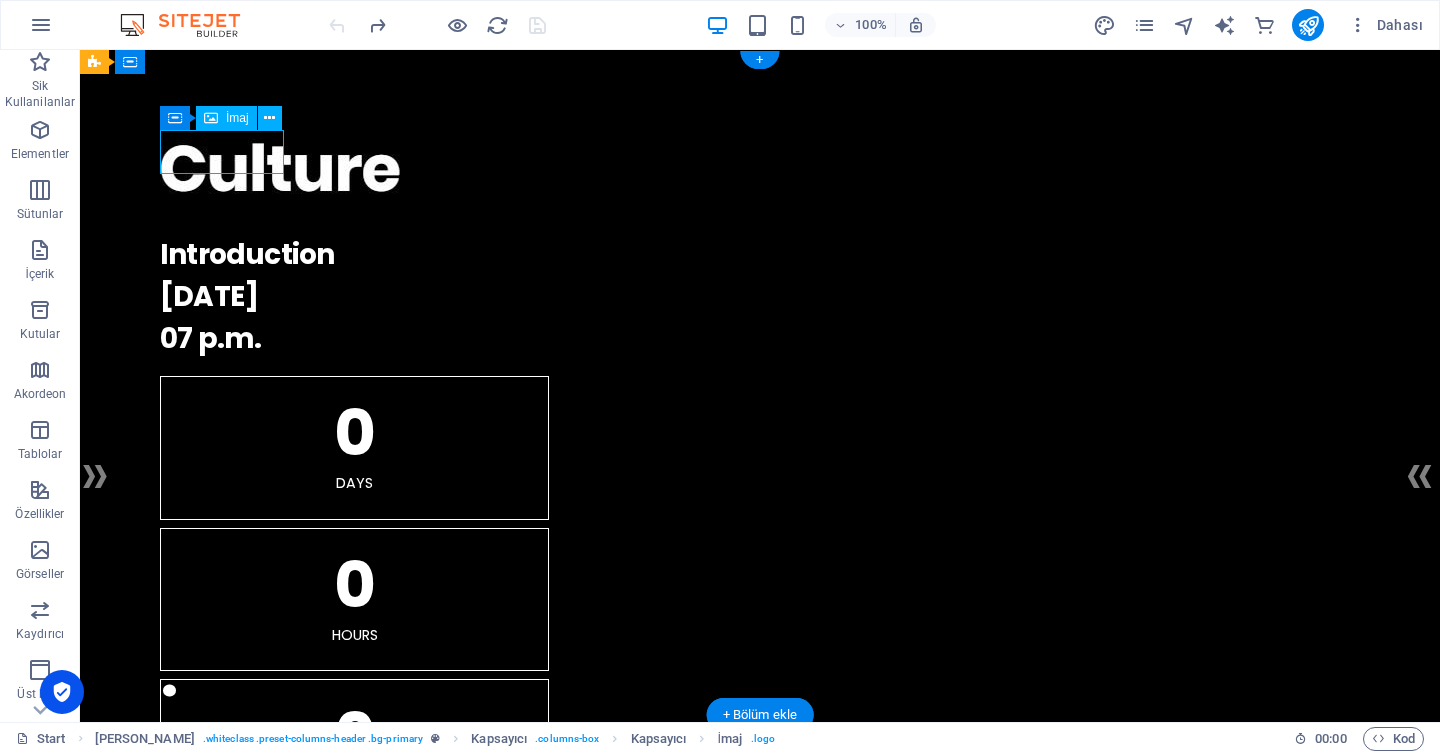 click at bounding box center (760, 174) 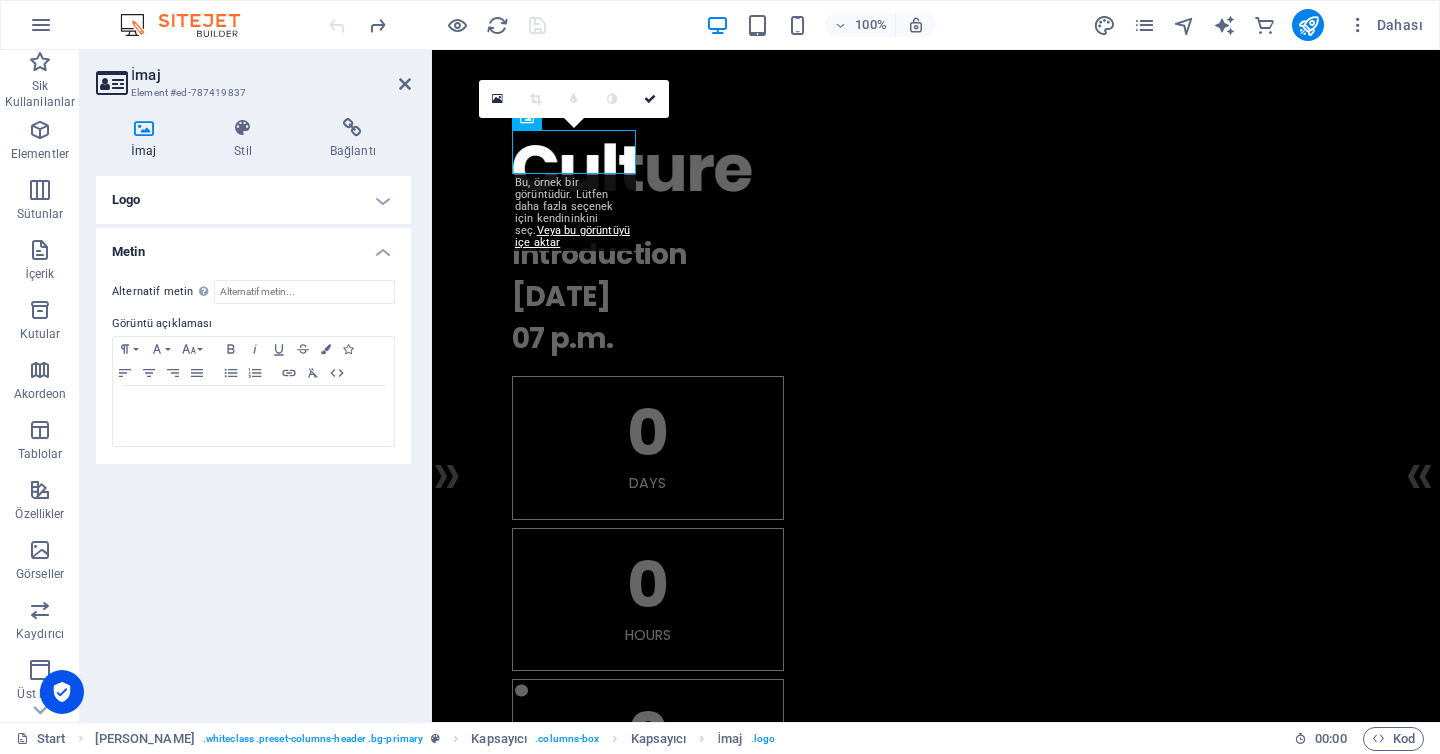 click on "Logo" at bounding box center (253, 200) 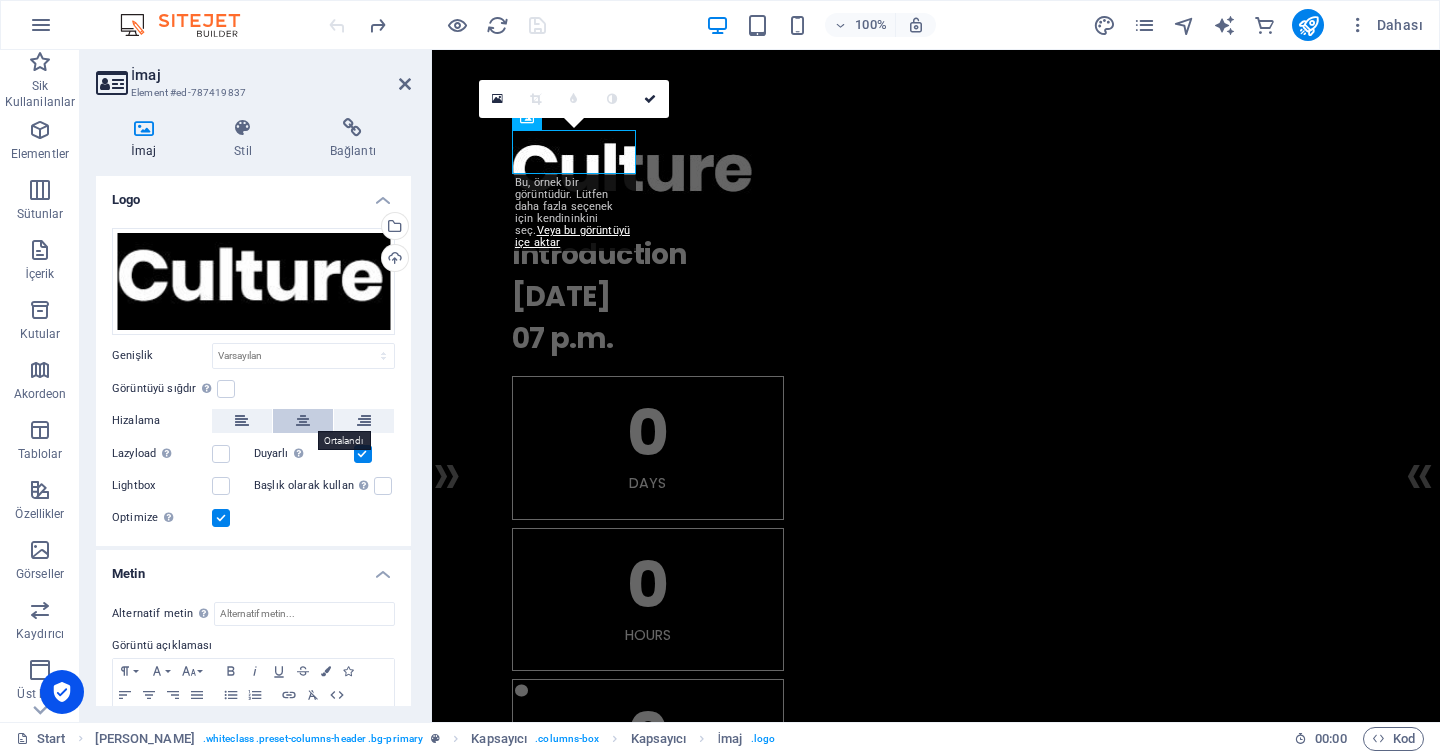 click at bounding box center [303, 421] 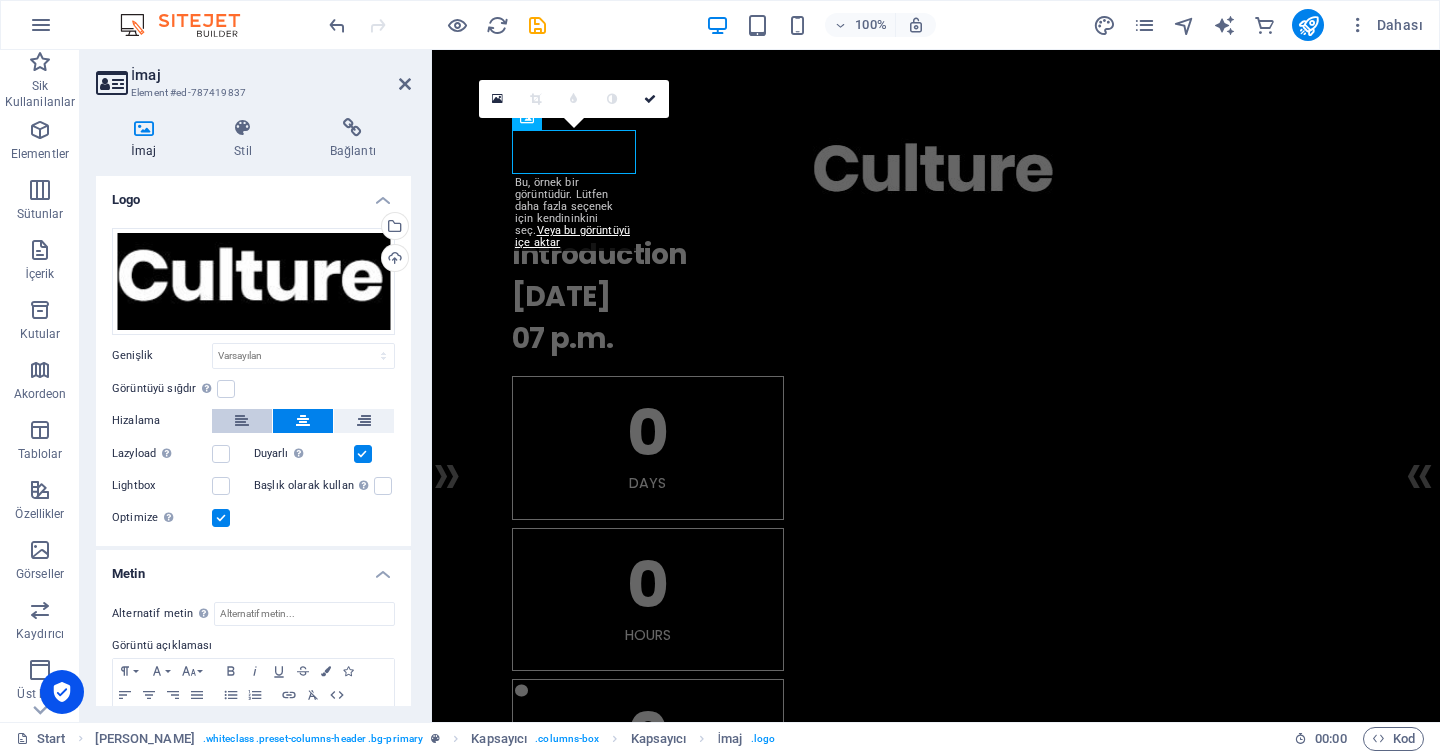 click at bounding box center (242, 421) 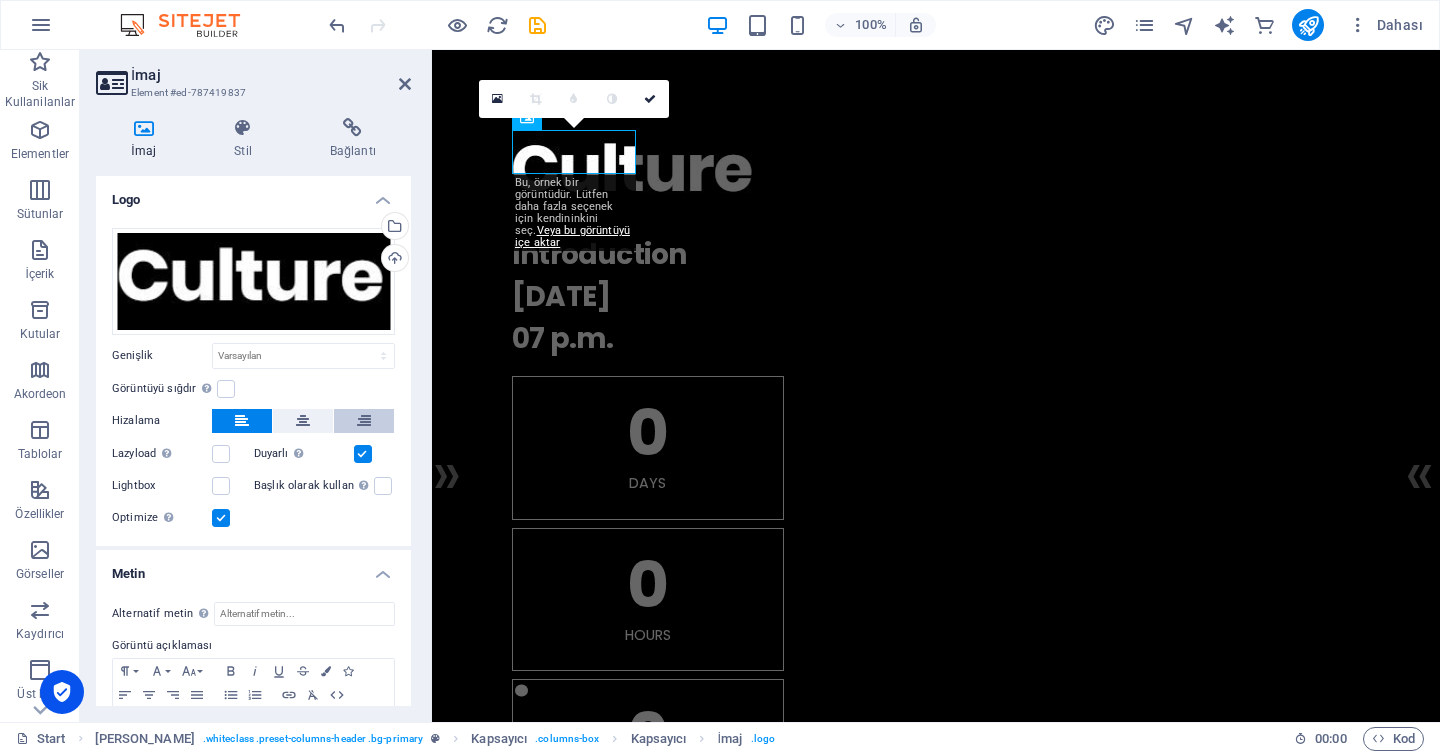 click at bounding box center (364, 421) 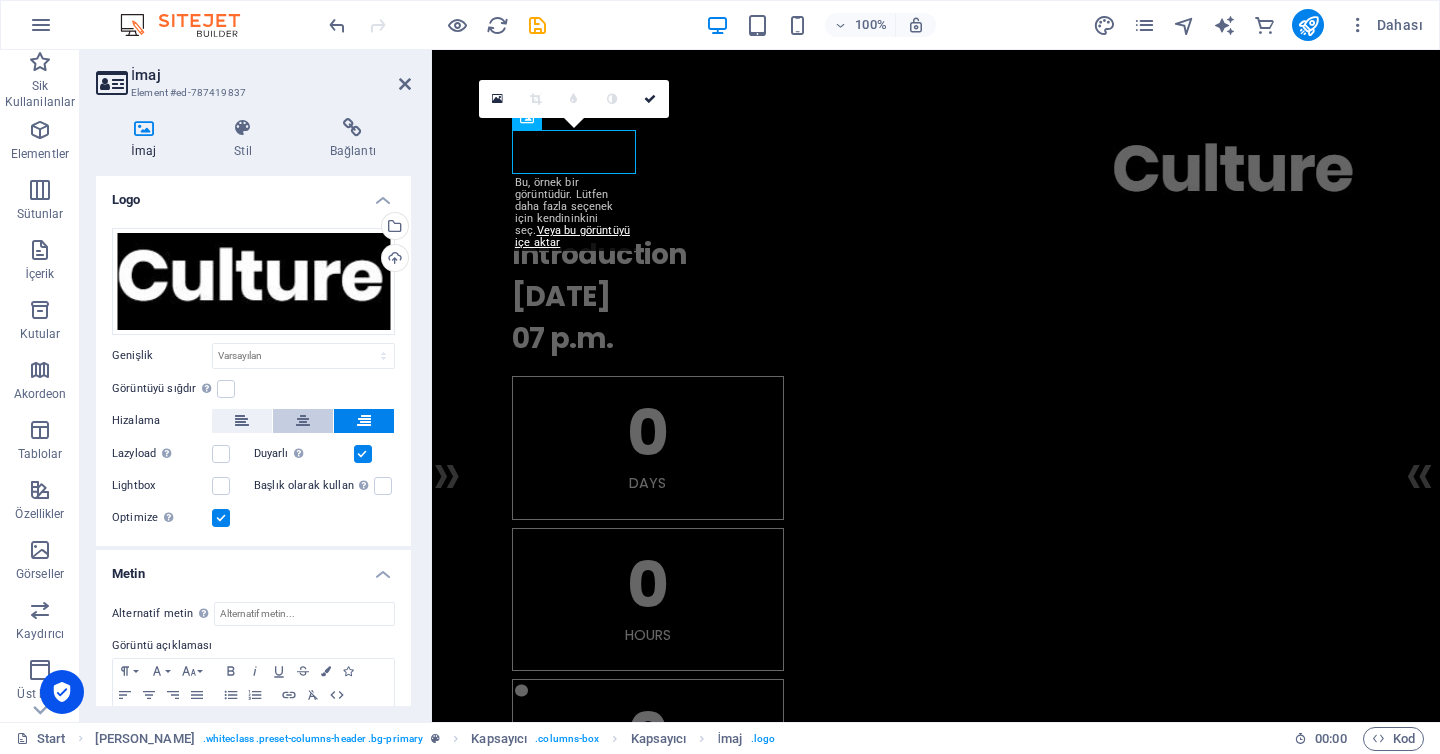 click at bounding box center [303, 421] 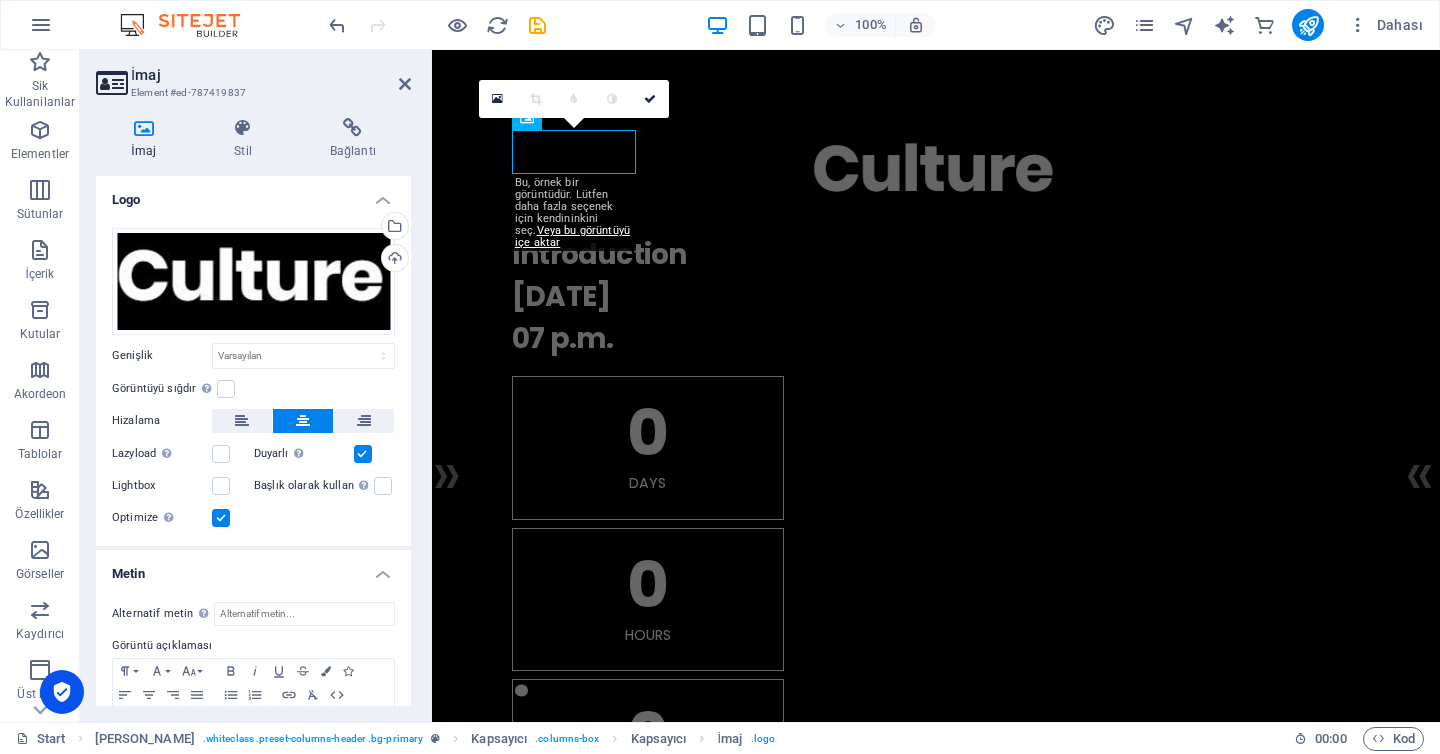 click at bounding box center [303, 421] 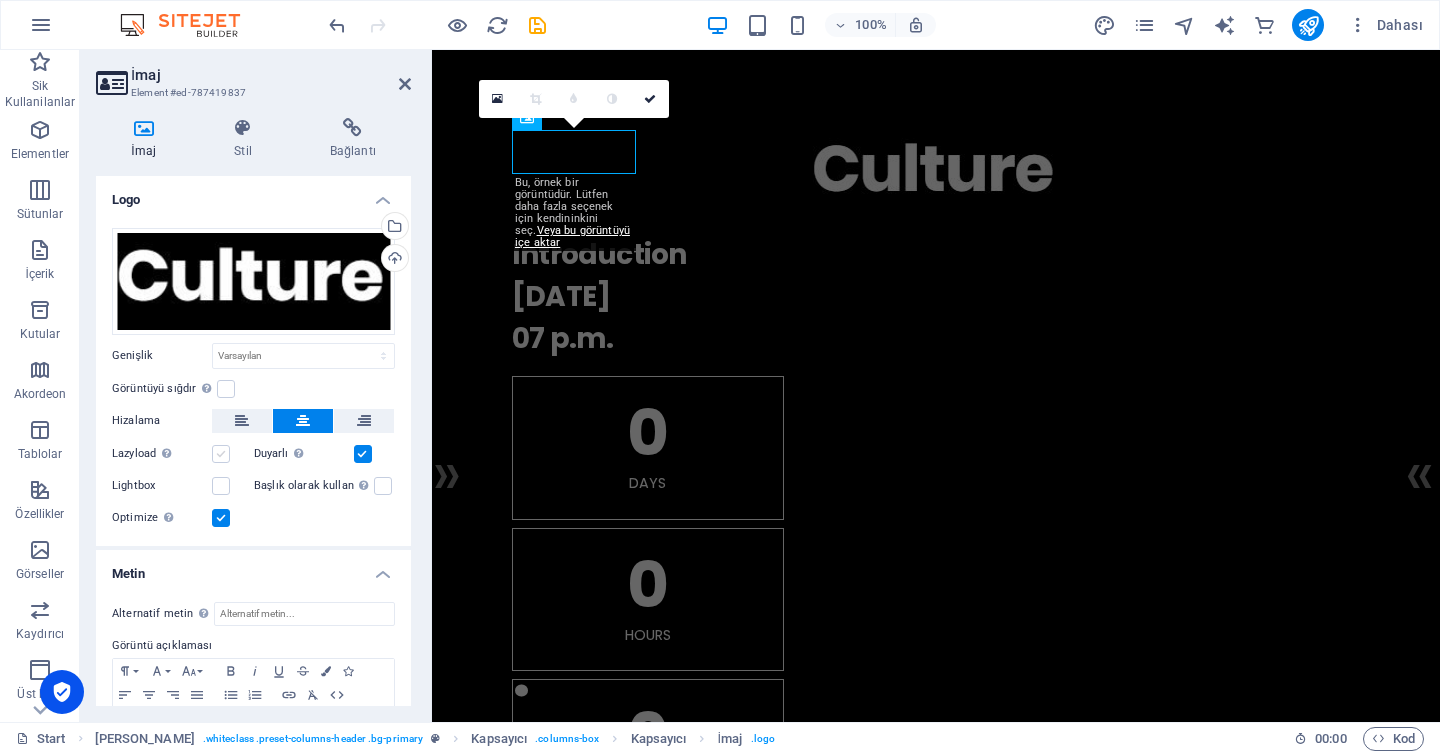 click at bounding box center [221, 454] 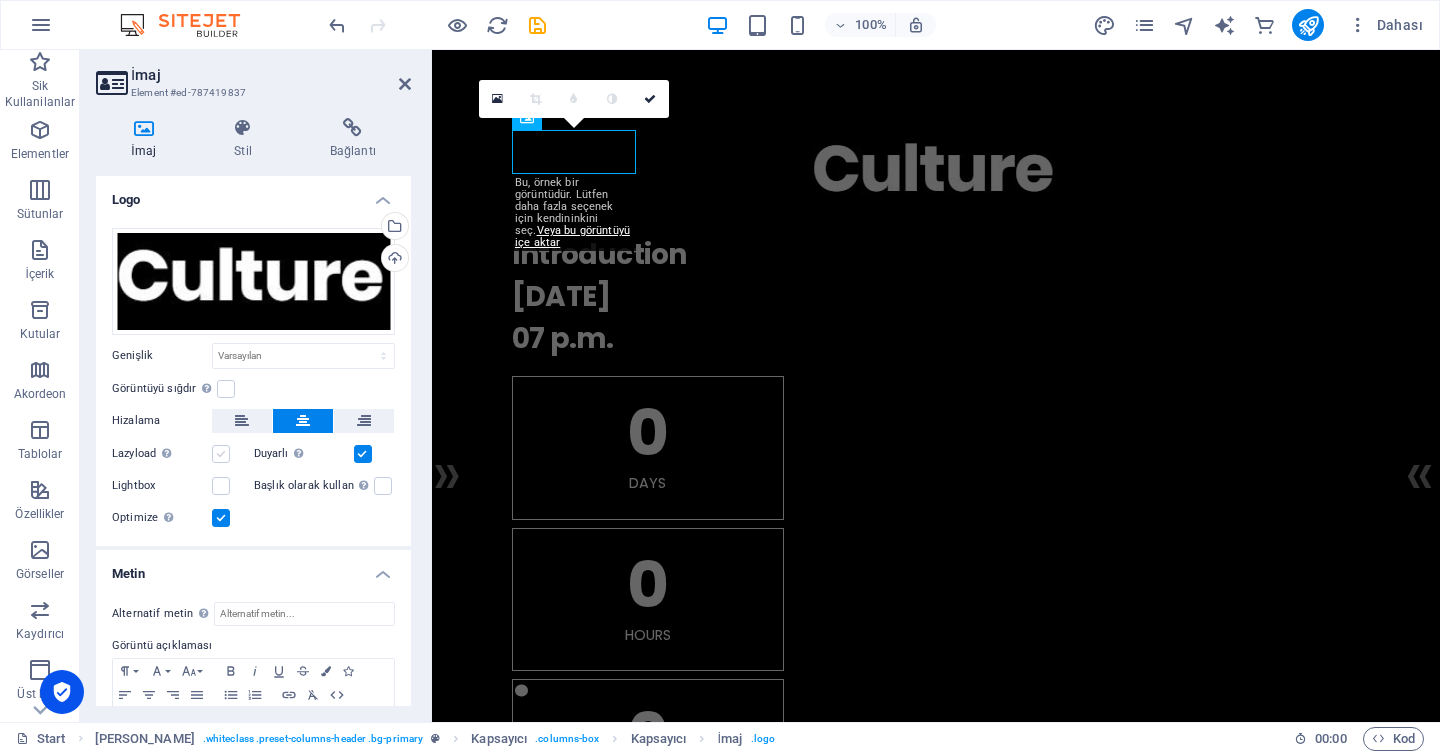 click on "Lazyload Sayfa yüklendikten sonra görüntülerin yüklenmesi, sayfa hızını artırır." at bounding box center (0, 0) 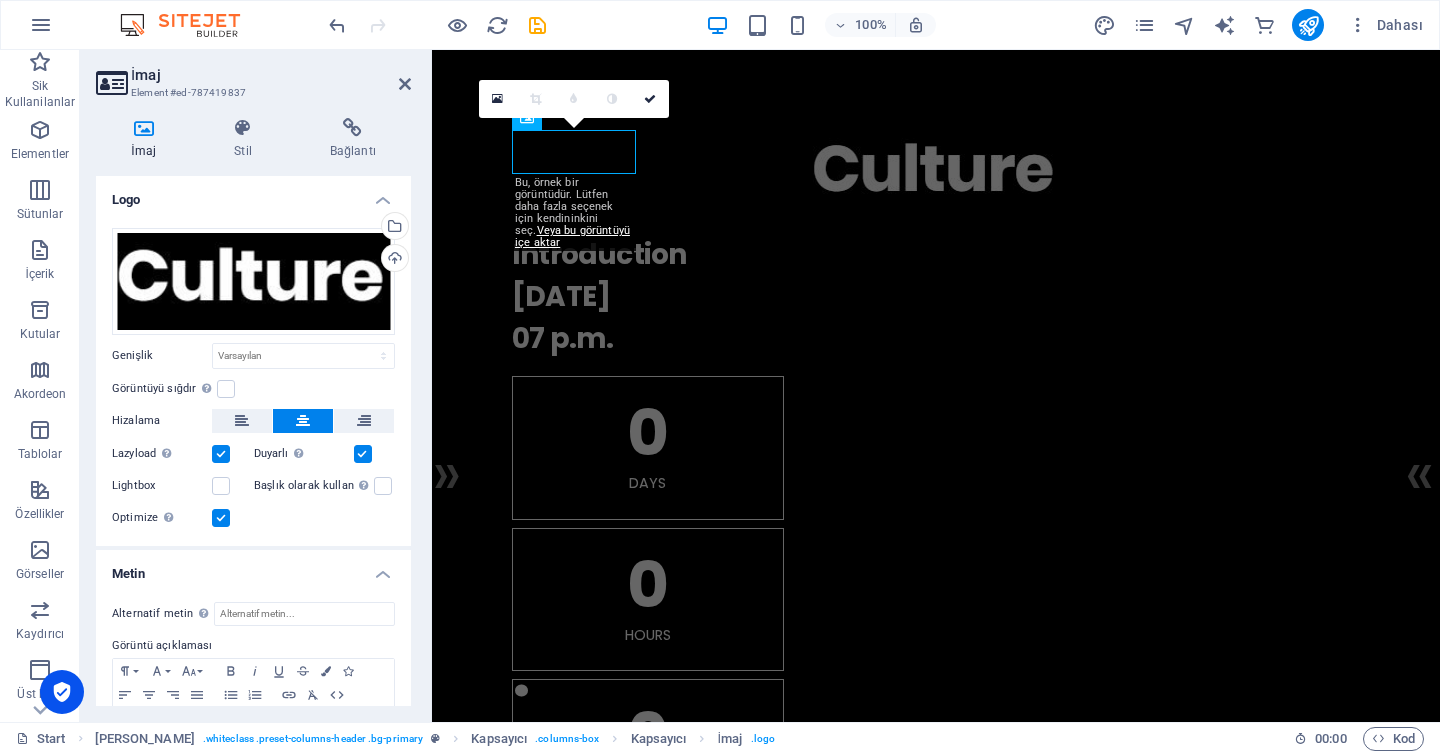 click at bounding box center [221, 454] 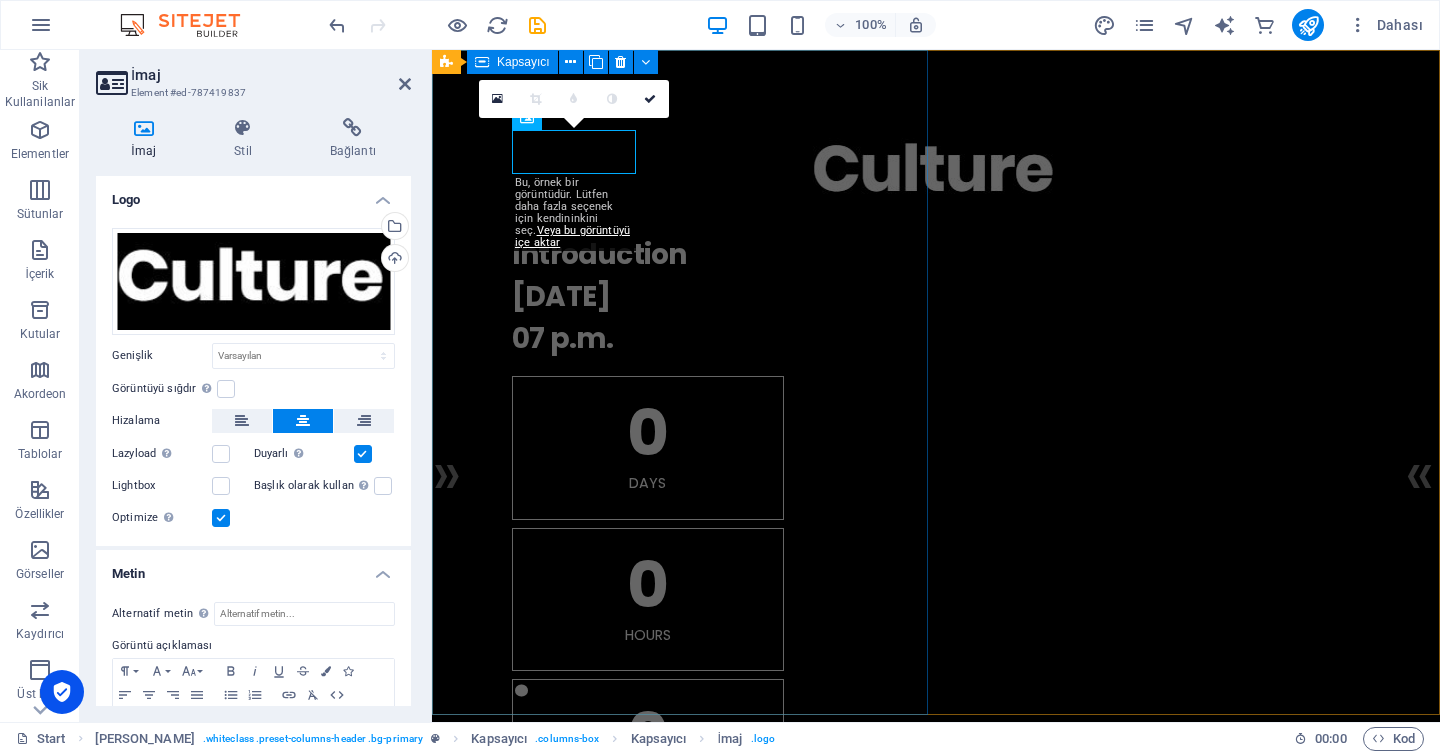 click on ". Introduction 10.10.2027 07 p.m. 0 Days 0 Hours 0 Minutes 0 Seconds" at bounding box center [936, 552] 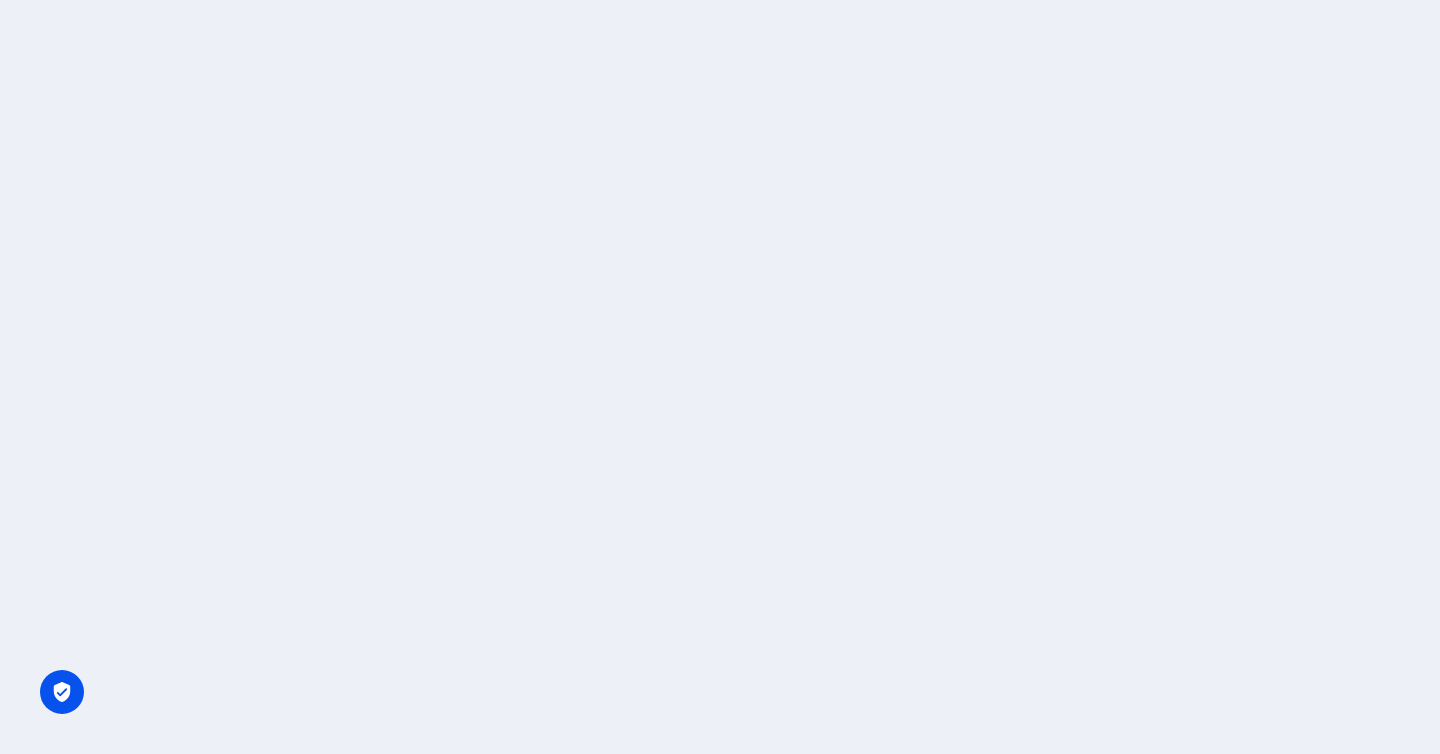 scroll, scrollTop: 0, scrollLeft: 0, axis: both 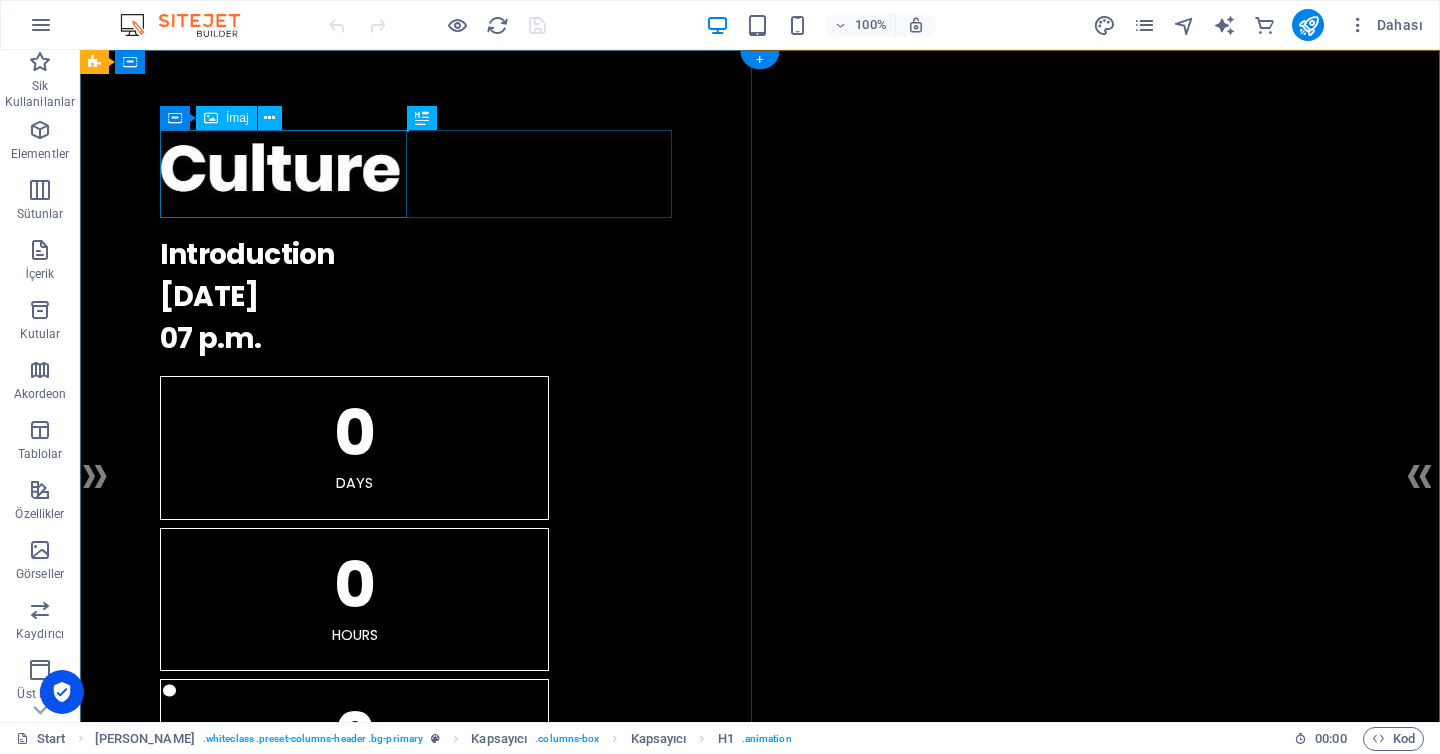 click at bounding box center (760, 174) 